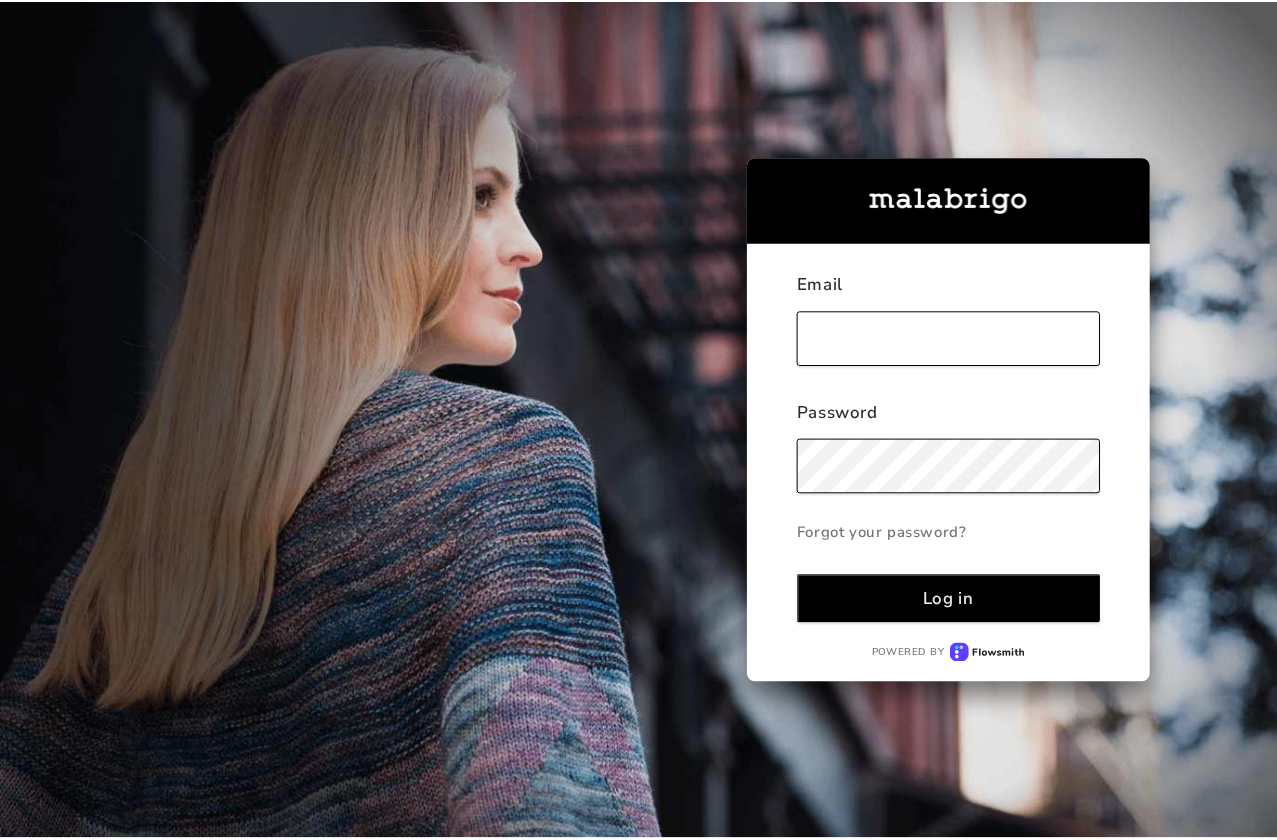 scroll, scrollTop: 0, scrollLeft: 0, axis: both 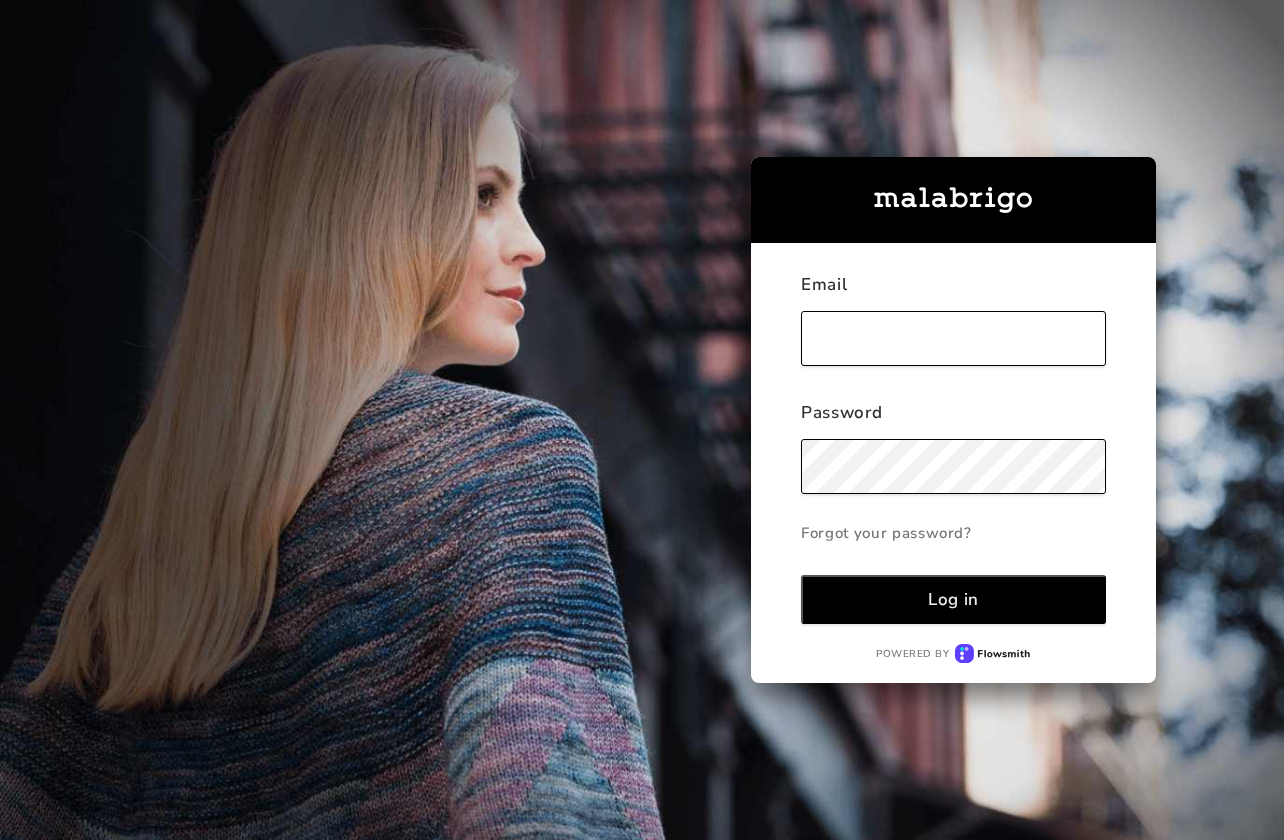 type on "[EMAIL_ADDRESS][DOMAIN_NAME]" 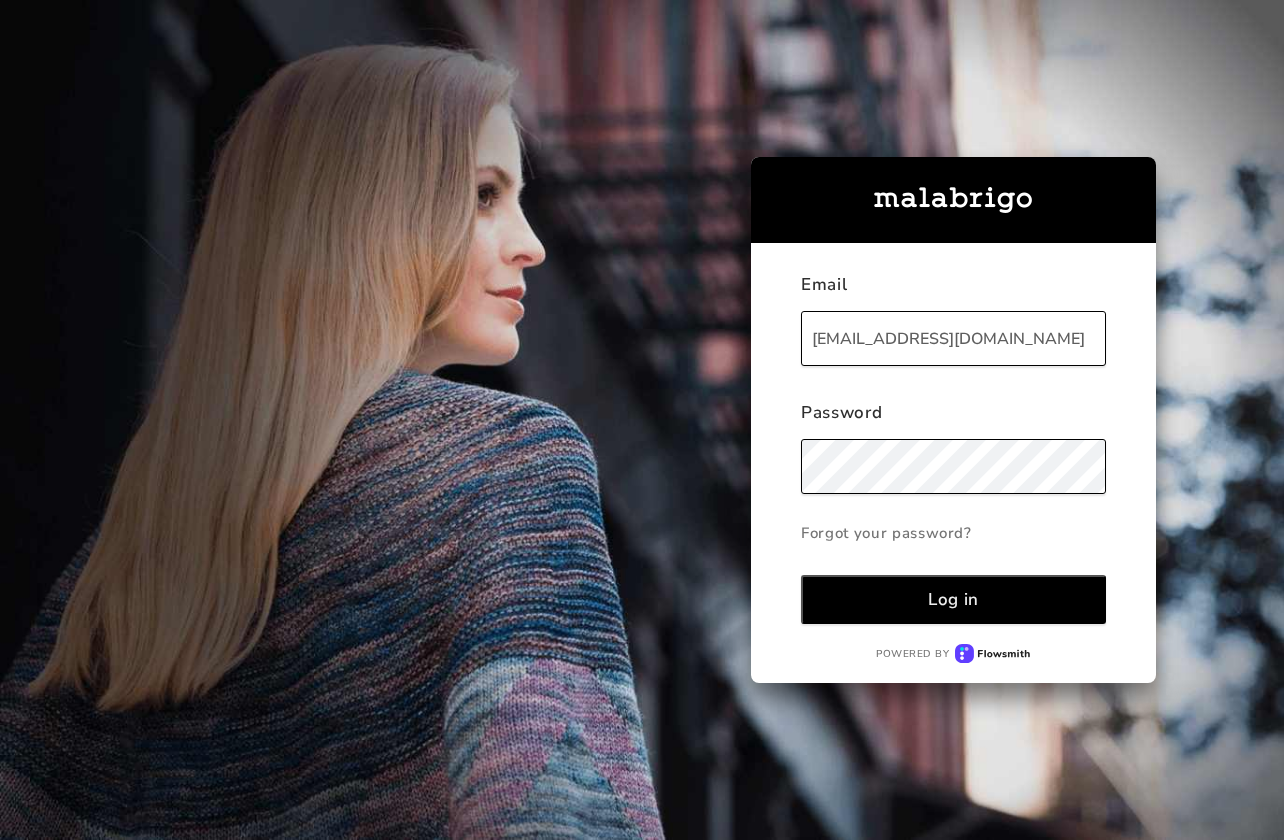 click on "Log in" at bounding box center (953, 599) 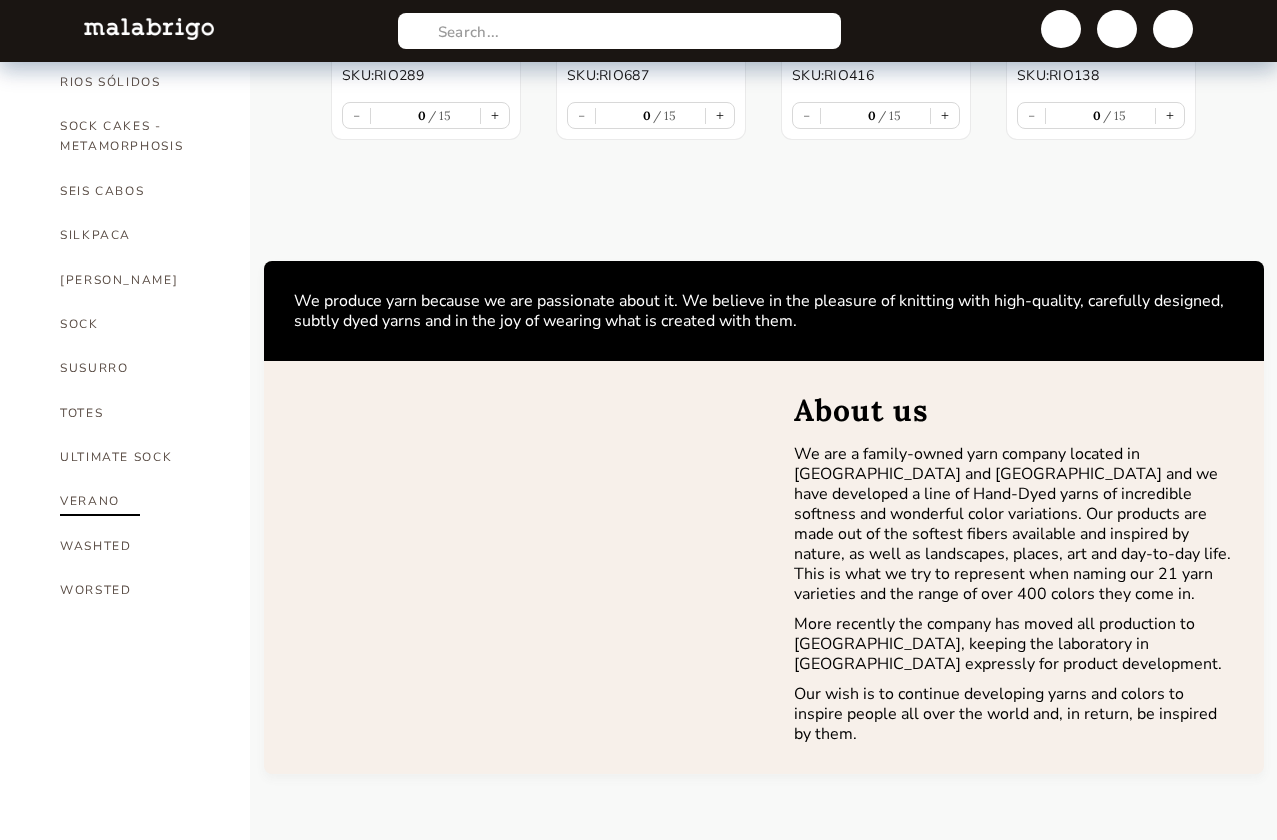 scroll, scrollTop: 1272, scrollLeft: 0, axis: vertical 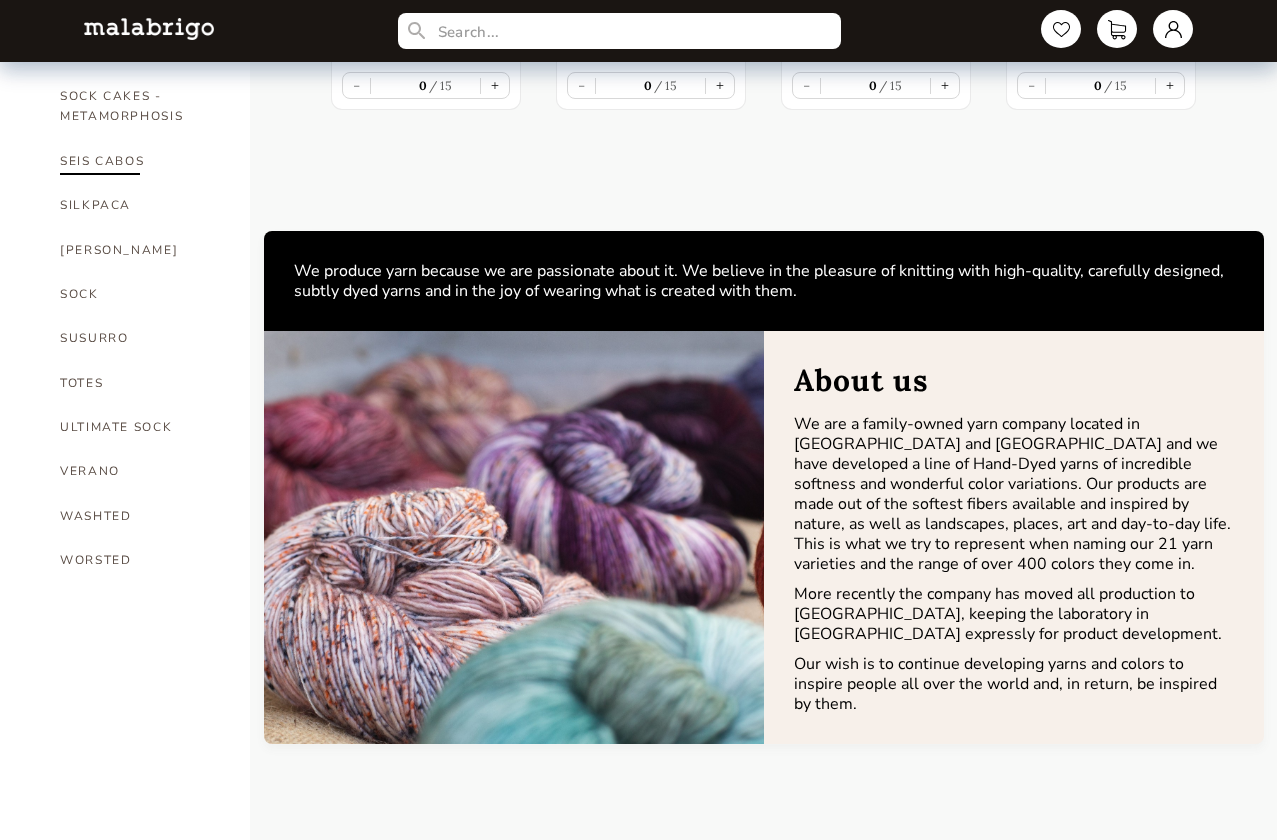 click on "SEIS CABOS" at bounding box center [140, 161] 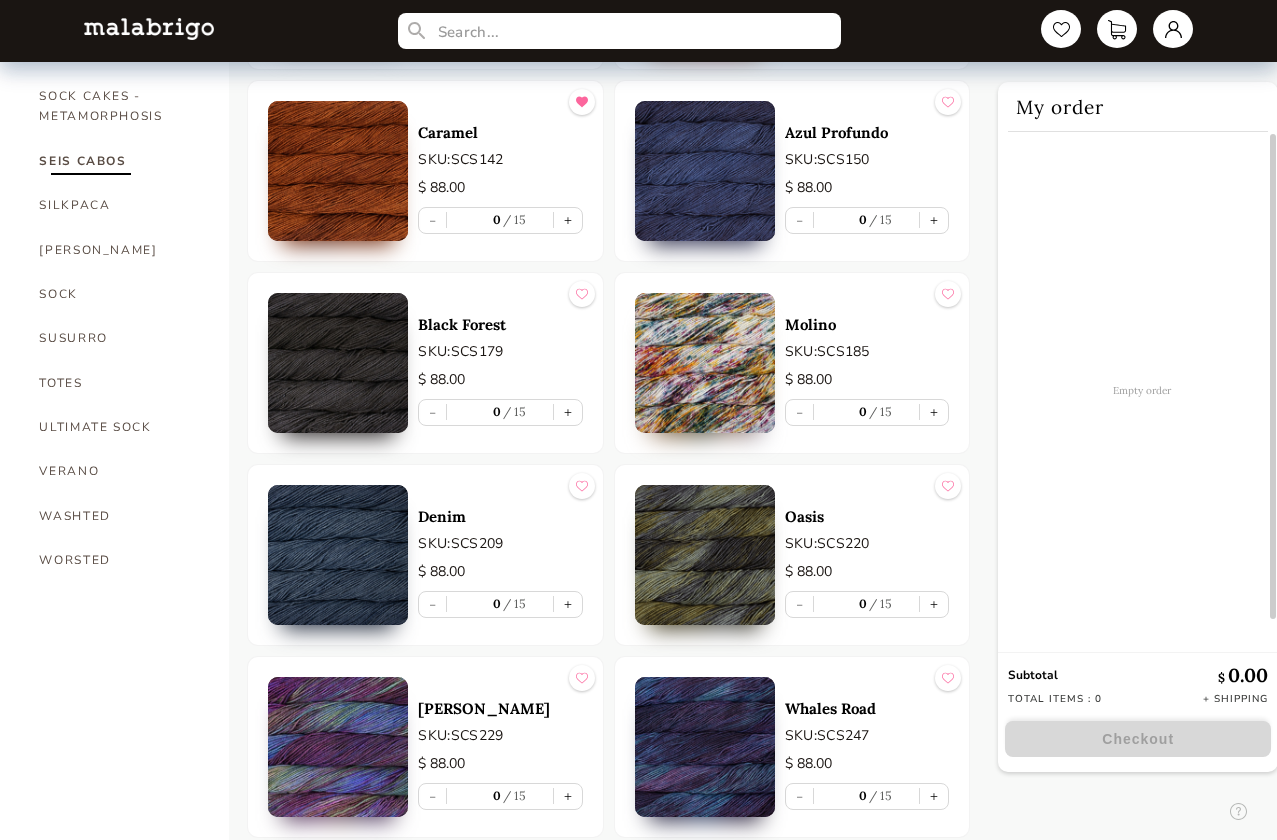 scroll, scrollTop: 0, scrollLeft: 0, axis: both 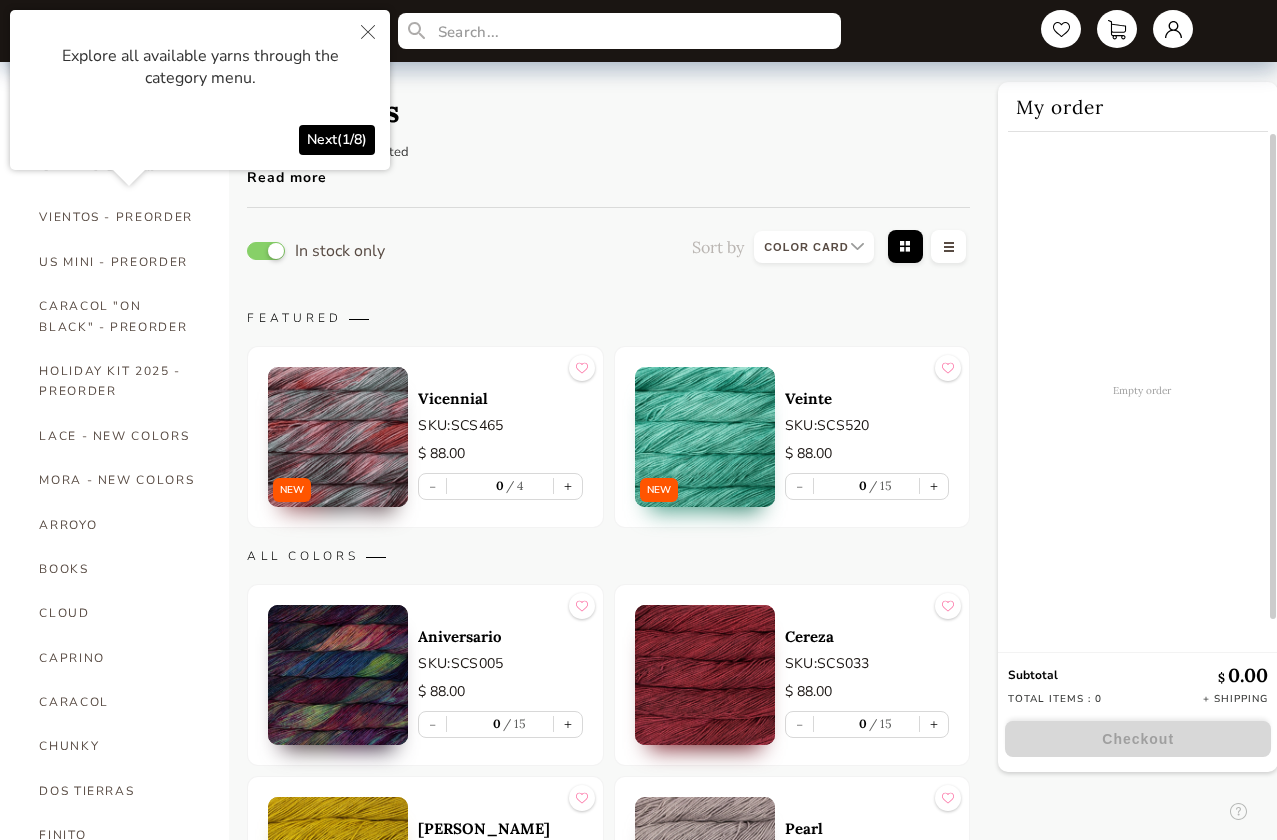 click at bounding box center [368, 33] 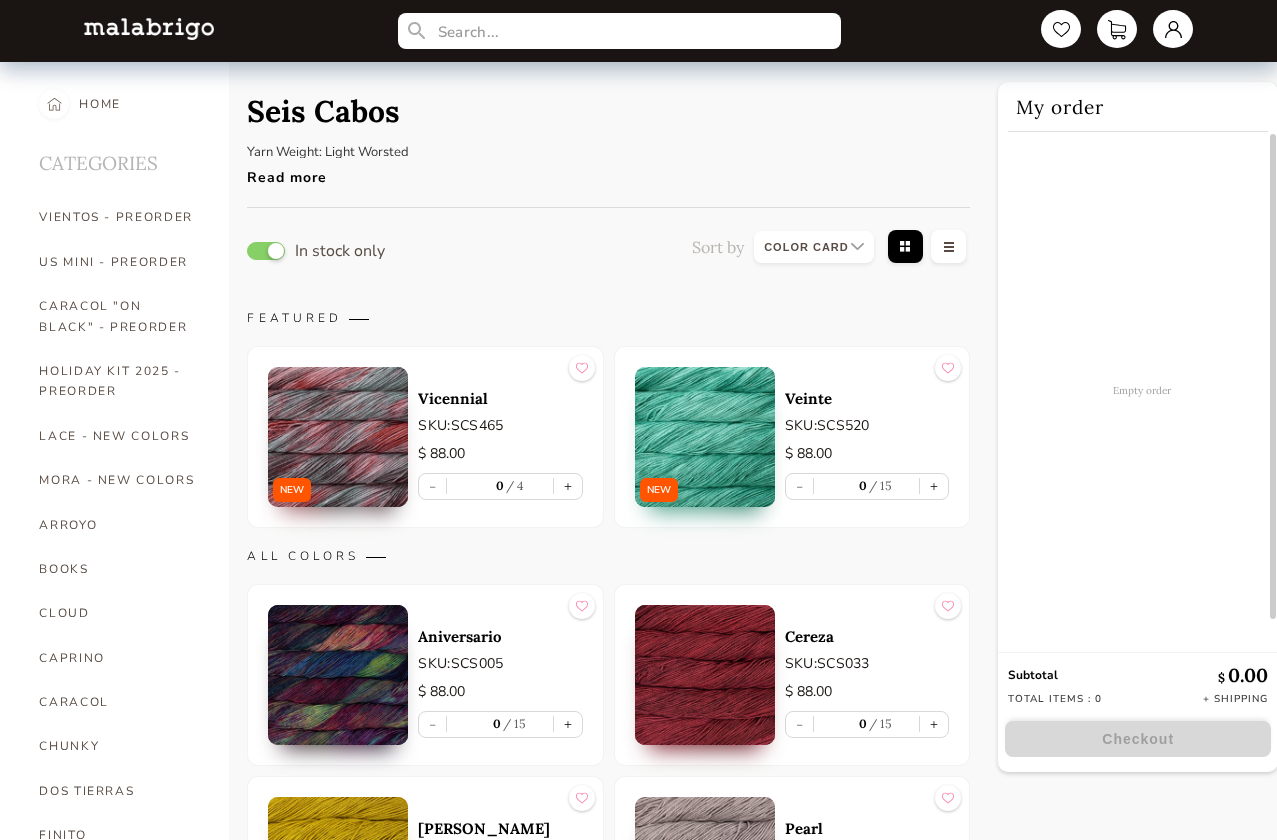 click on "Seis Cabos Yarn Weight: Light Worsted Yardage: 220 yards / 200 meters Skein weight: 100 grams Content: 100% Super Fine Merino Wool Read more" at bounding box center [608, 145] 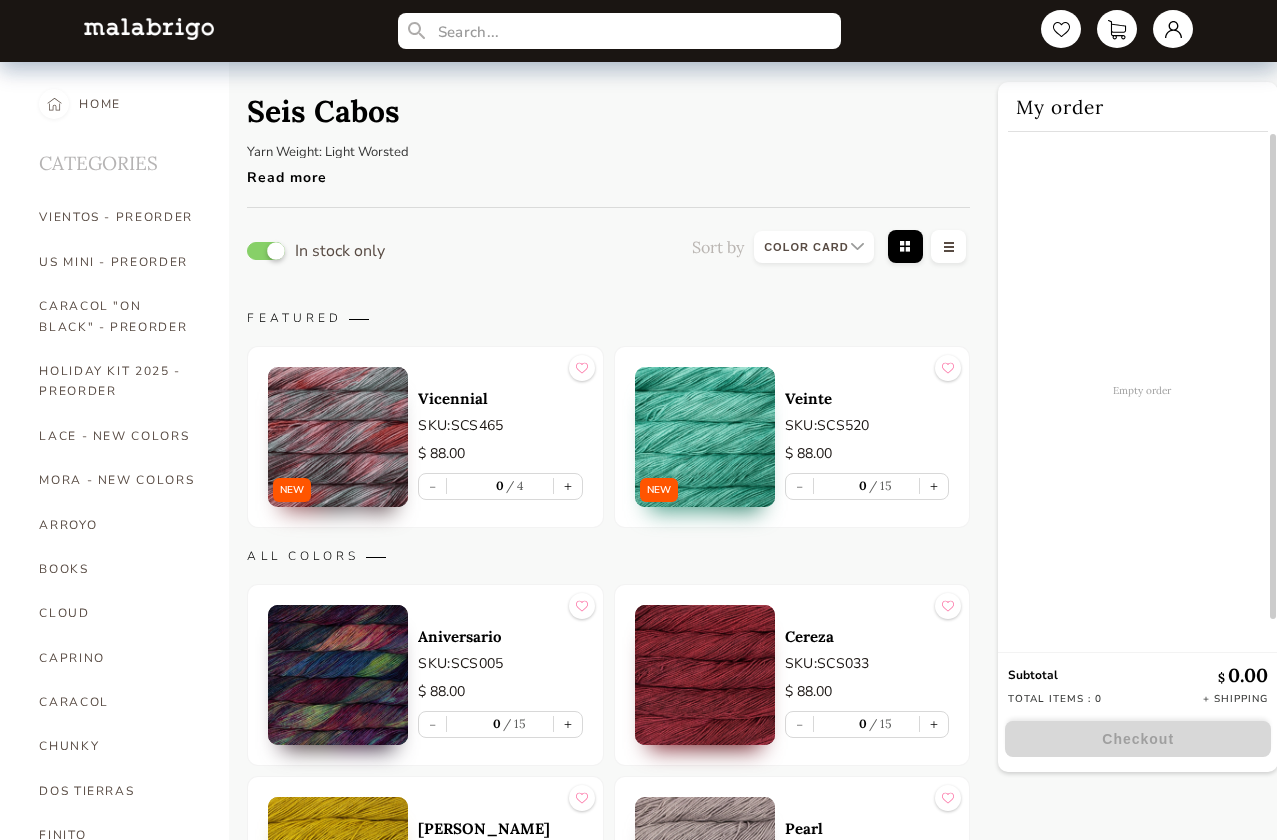 click at bounding box center [266, 251] 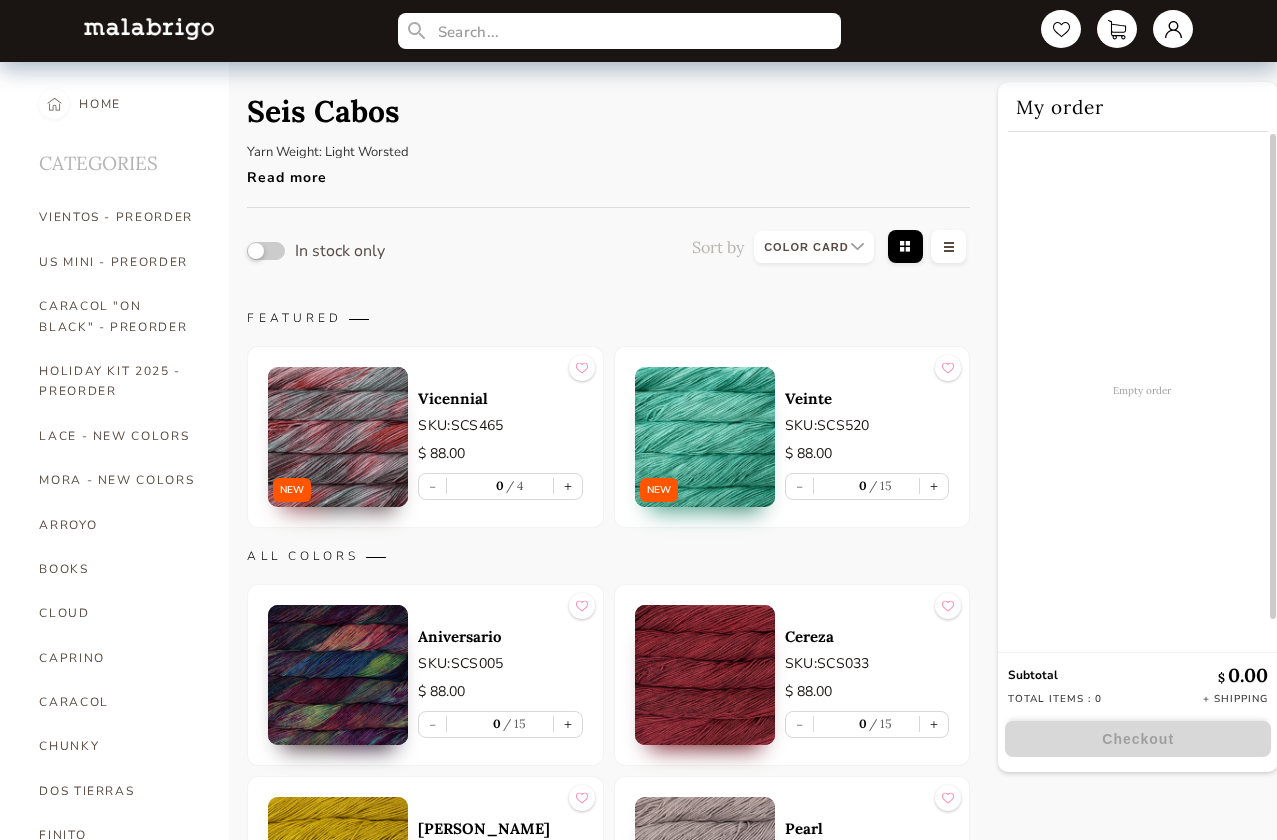 click on "Seis Cabos Yarn Weight: Light Worsted Yardage: 220 yards / 200 meters Skein weight: 100 grams Content: 100% Super Fine Merino Wool Read more" at bounding box center [608, 145] 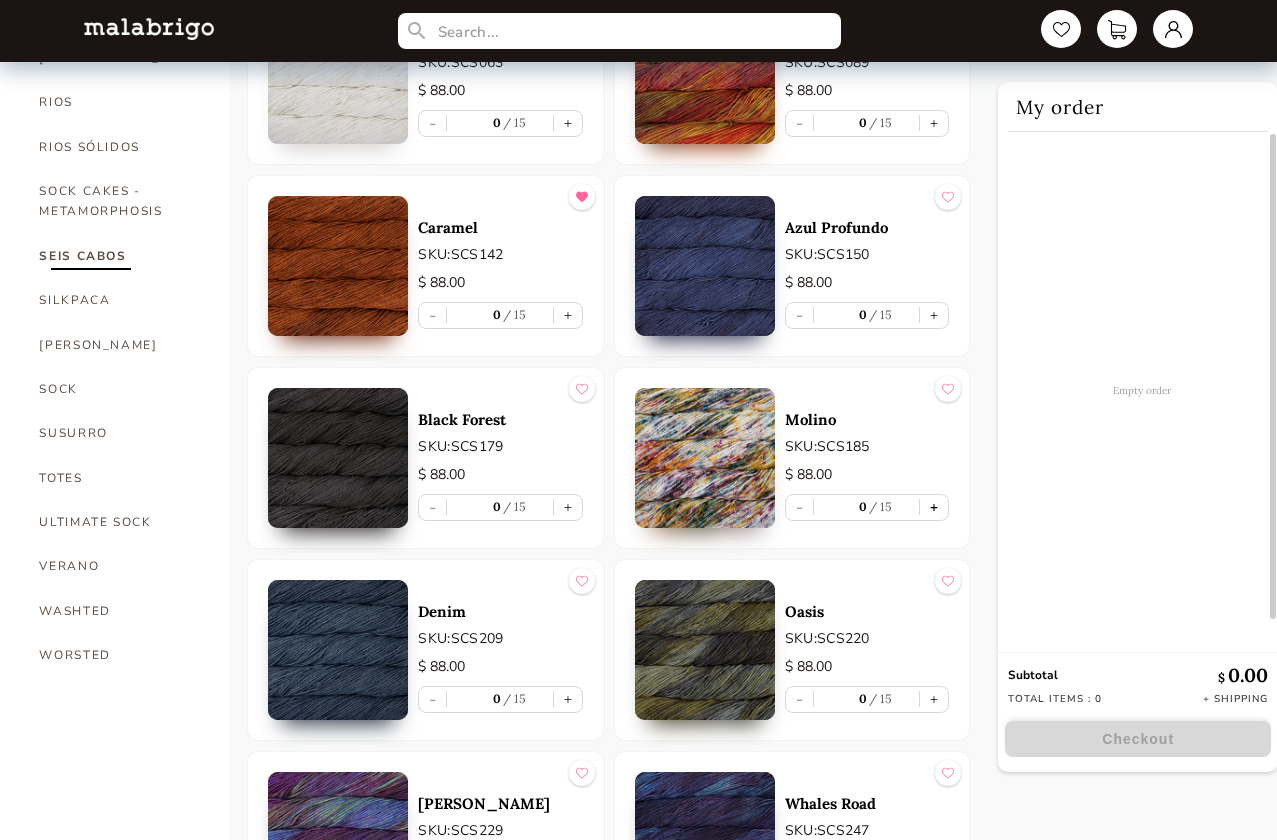 click on "+" at bounding box center (934, 507) 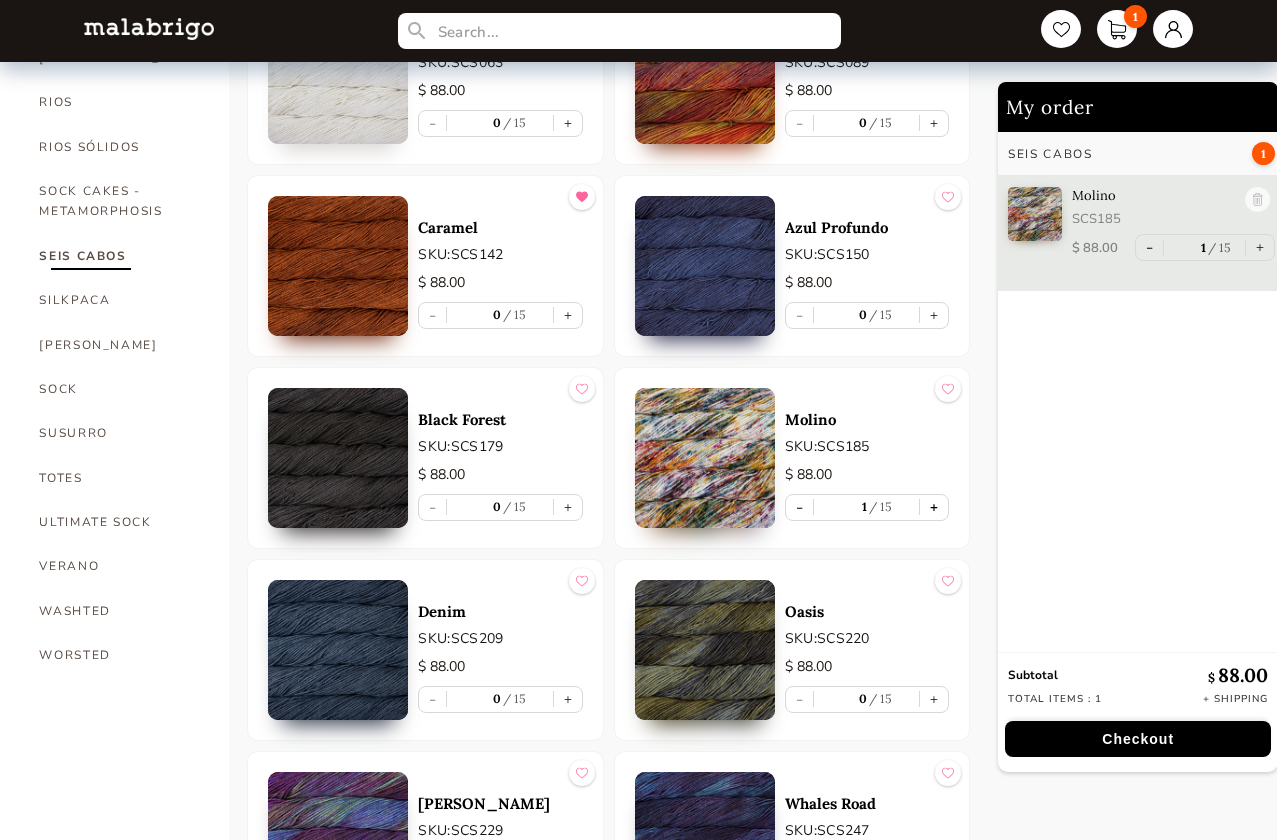 click on "+" at bounding box center [934, 507] 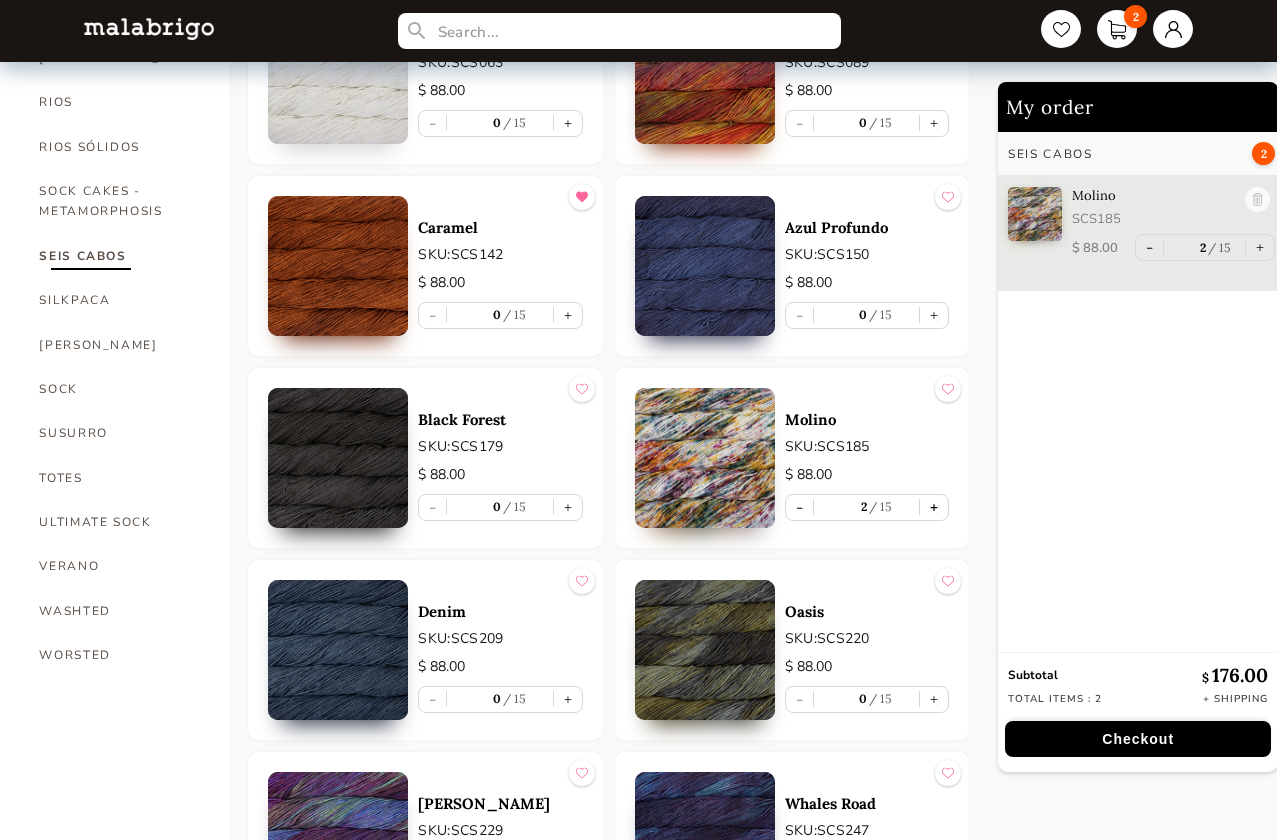 type 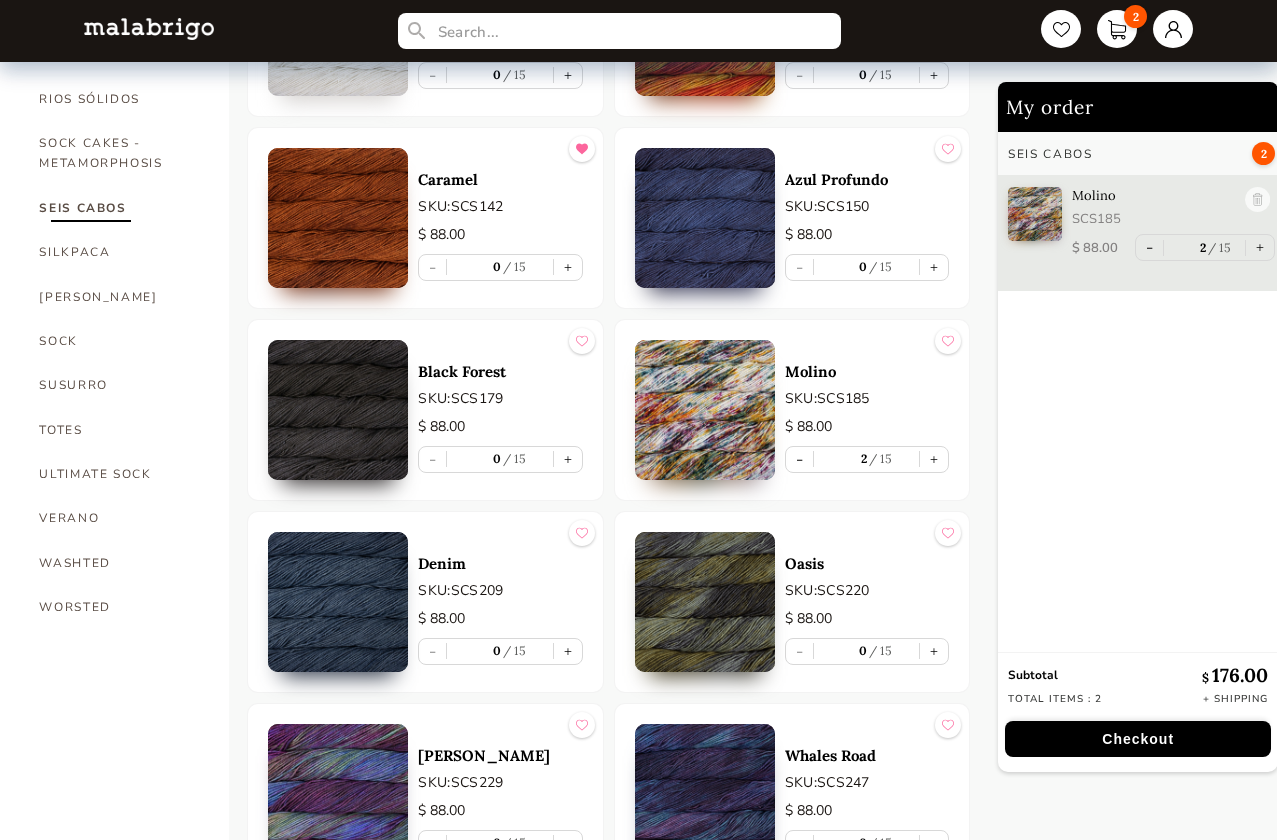 scroll, scrollTop: 1504, scrollLeft: 0, axis: vertical 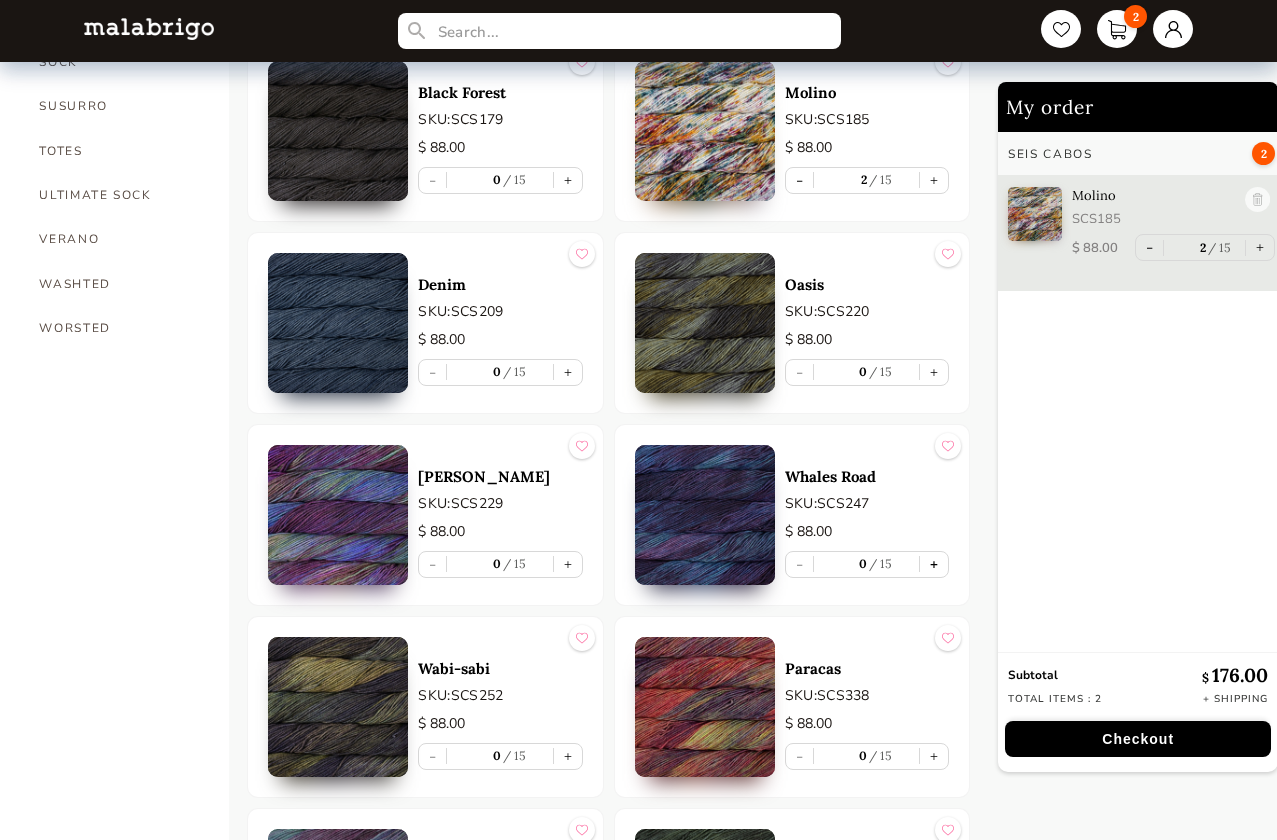 click on "+" at bounding box center [934, 564] 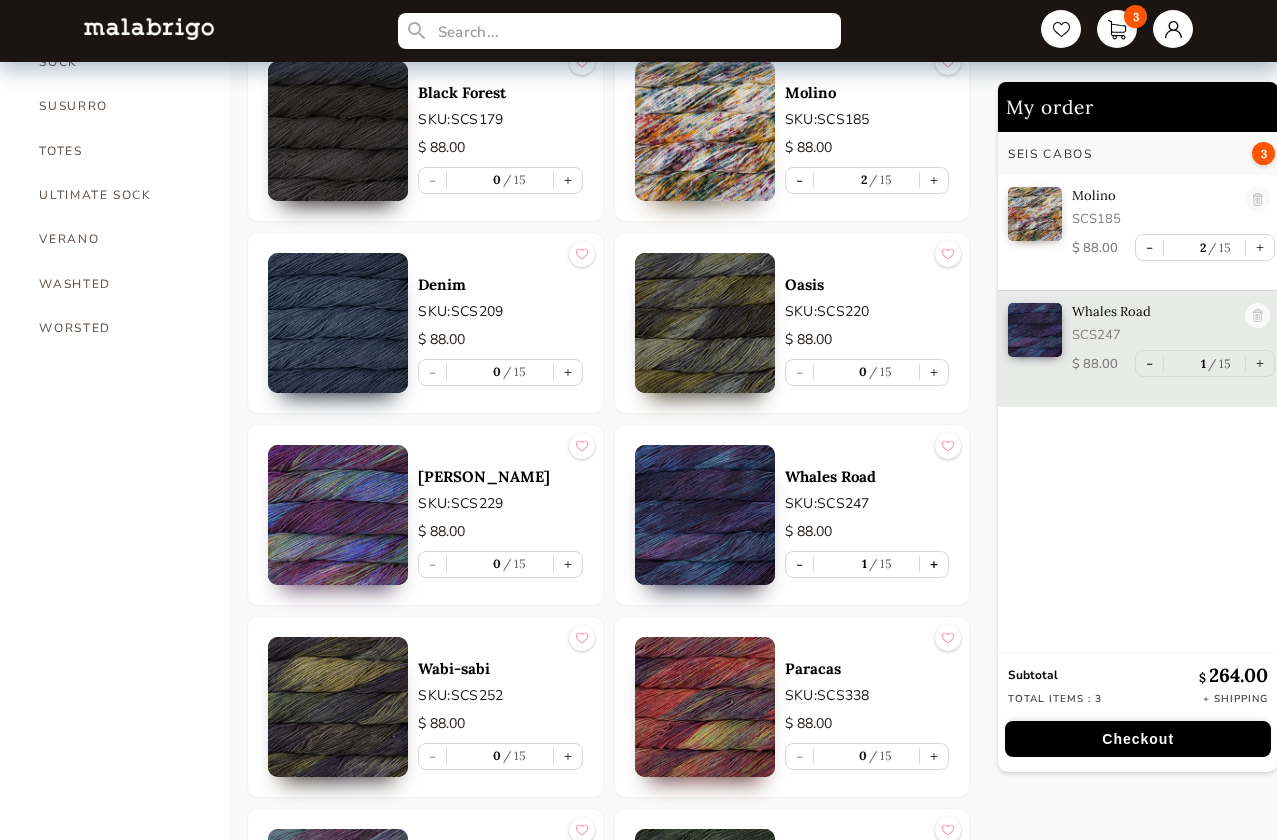 click on "+" at bounding box center (934, 564) 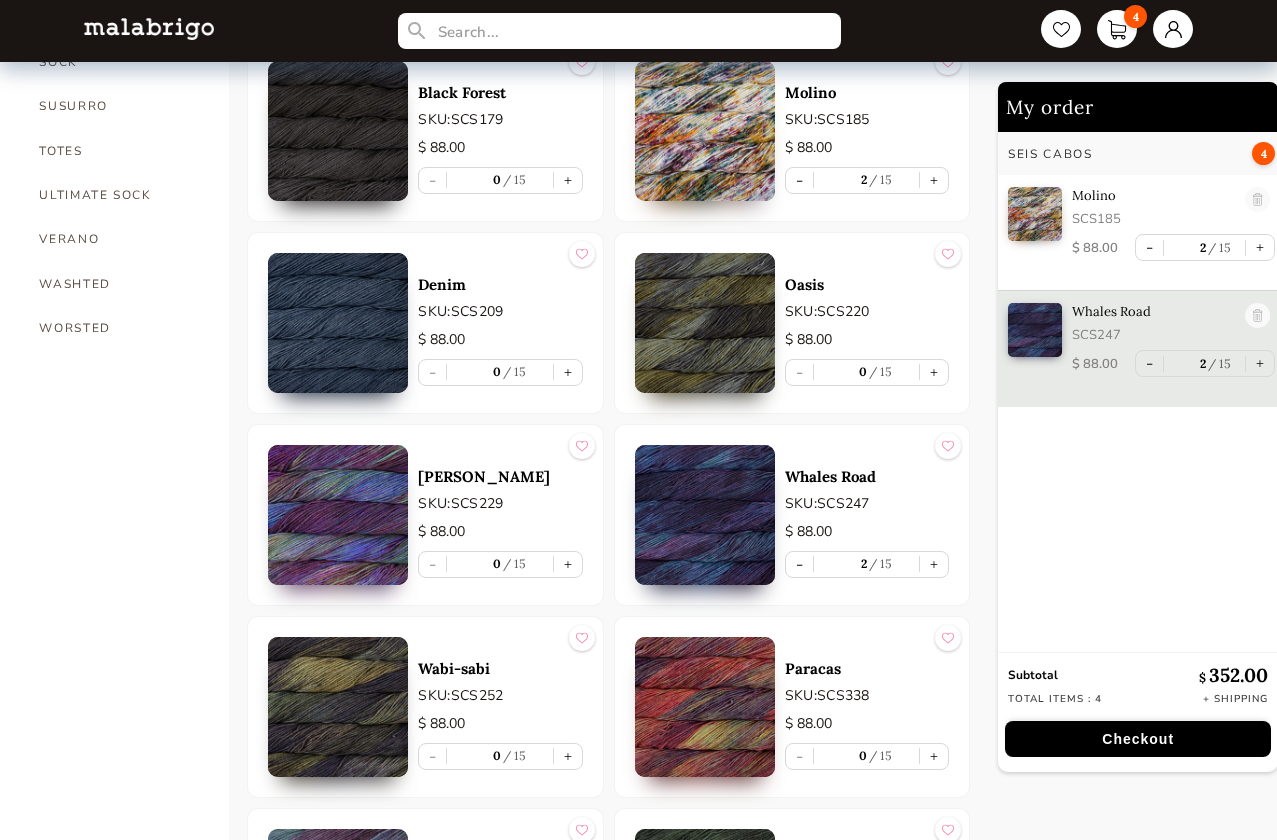 type 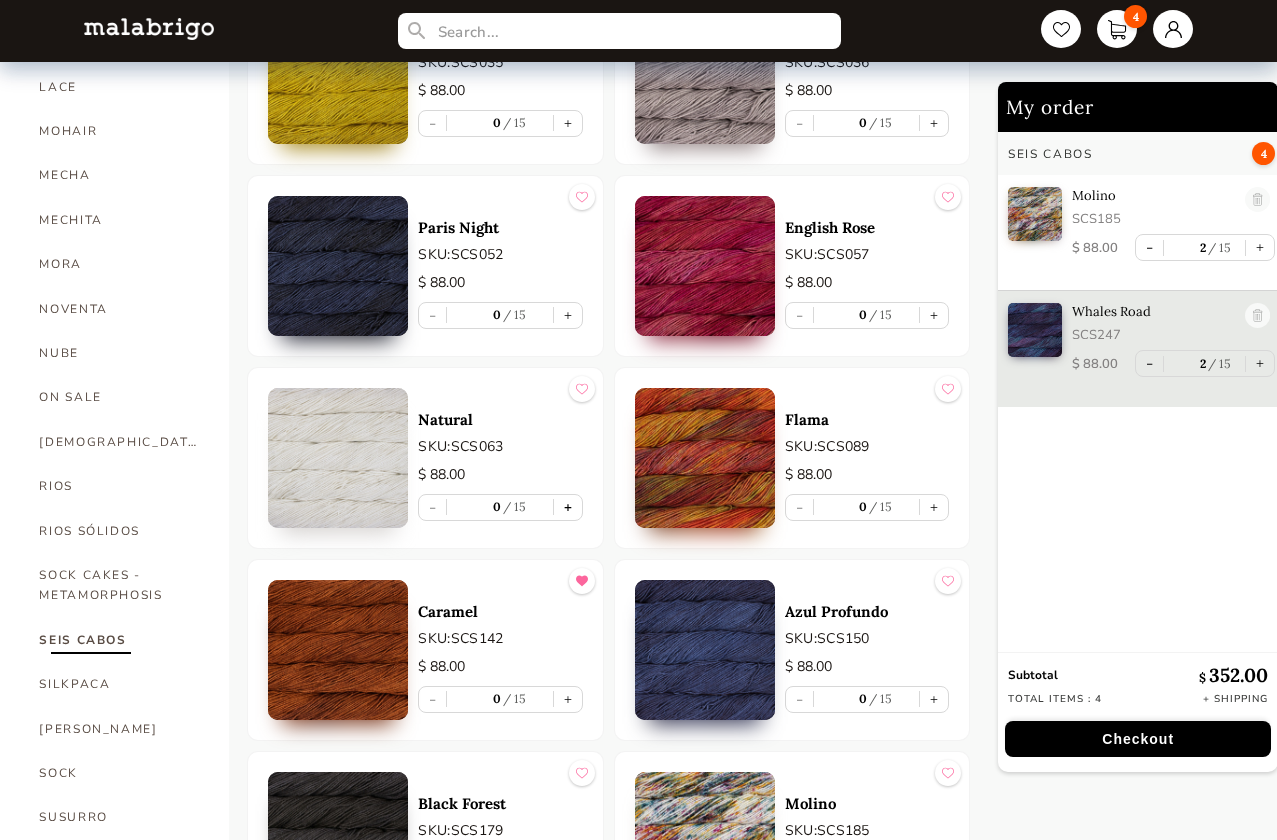 click on "+" at bounding box center [568, 507] 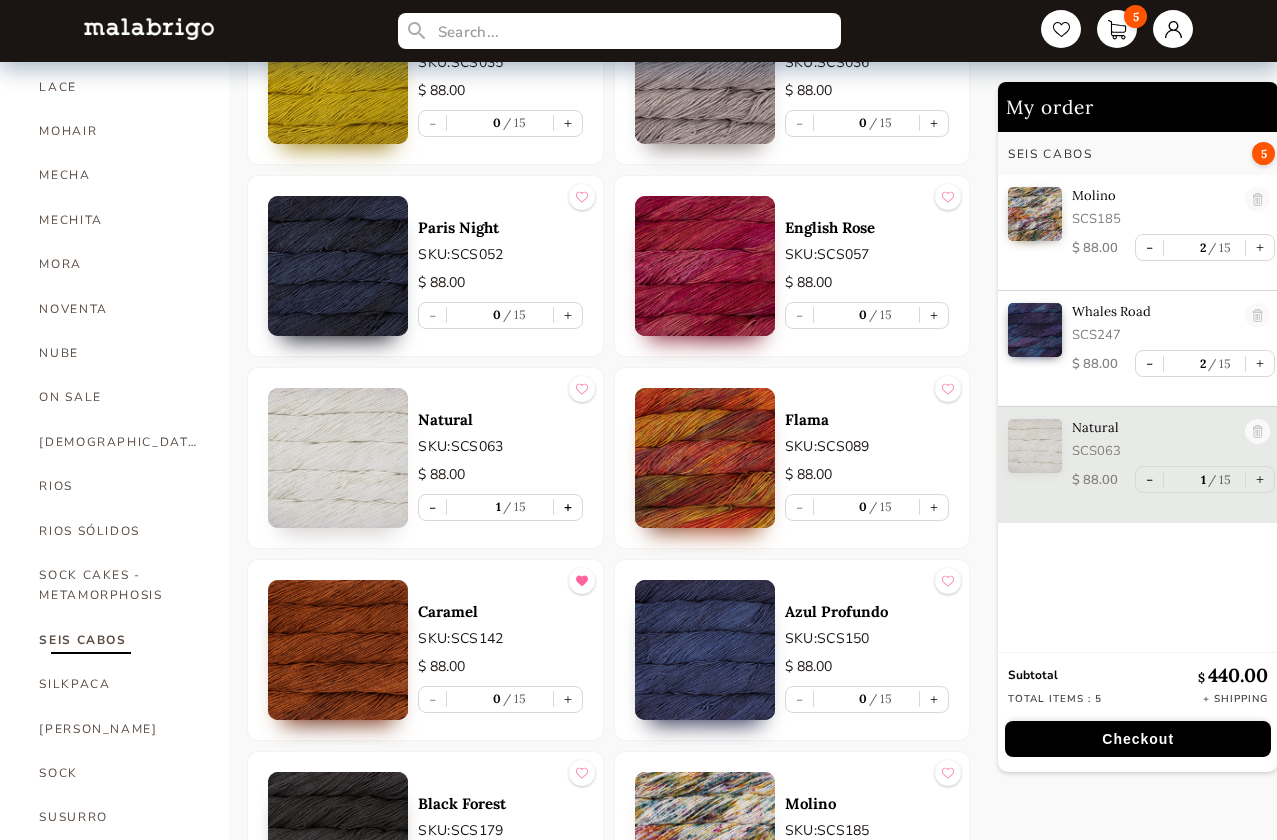 click on "+" at bounding box center (568, 507) 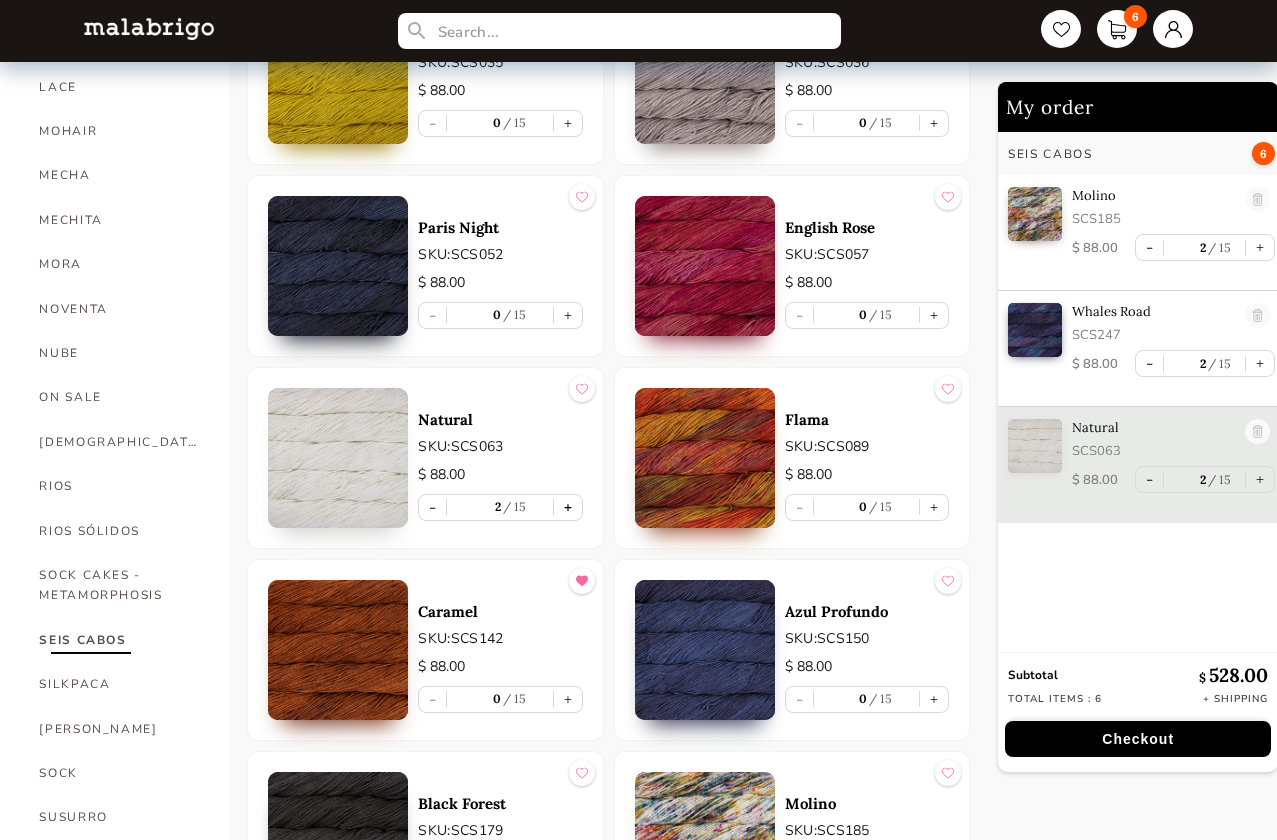 click on "+" at bounding box center [568, 507] 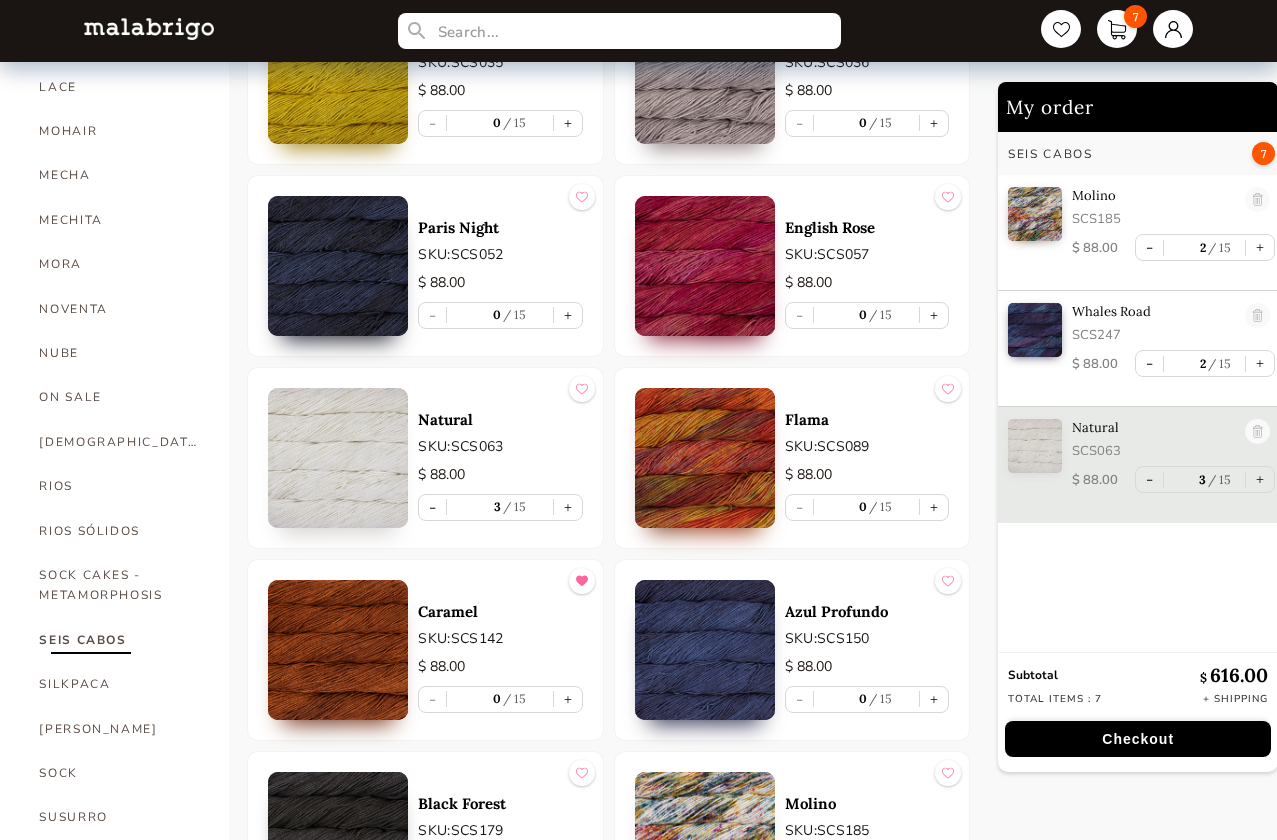 type 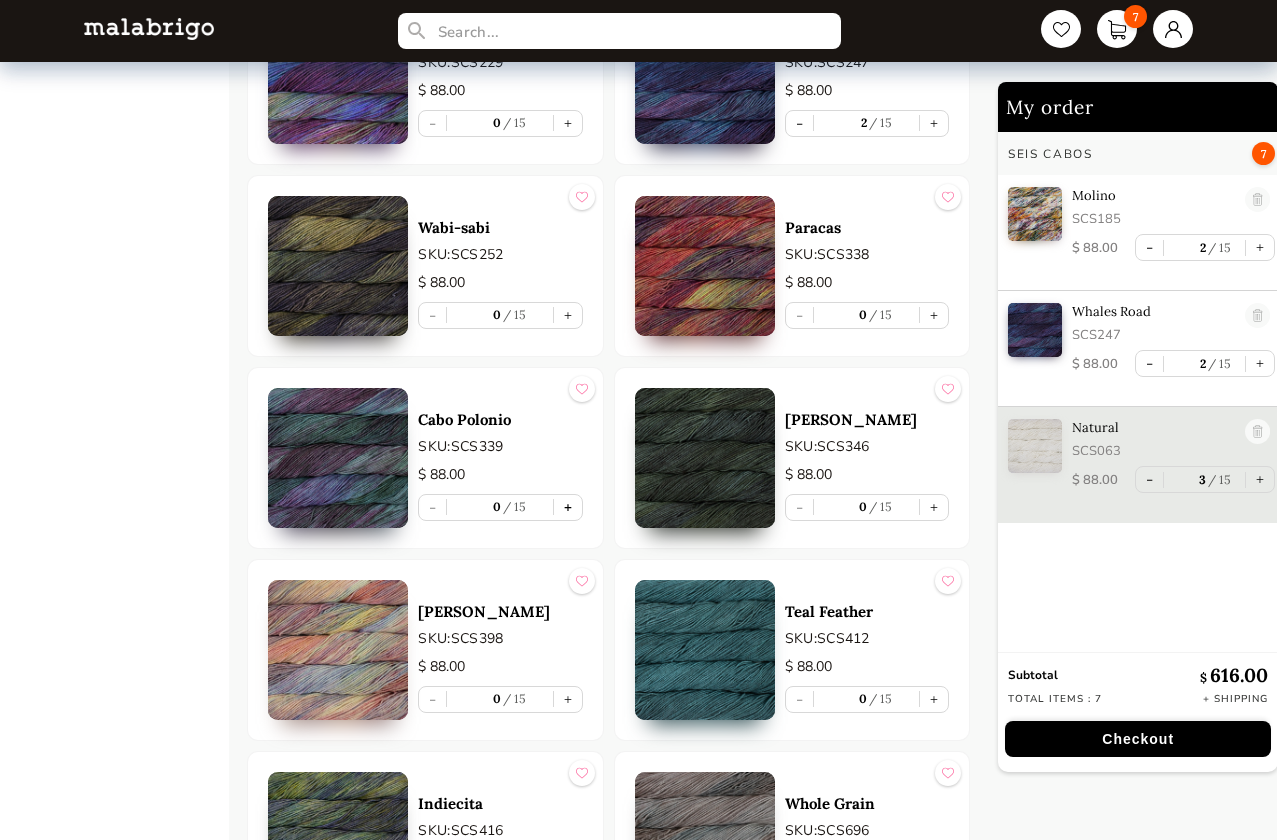 click on "+" at bounding box center [568, 507] 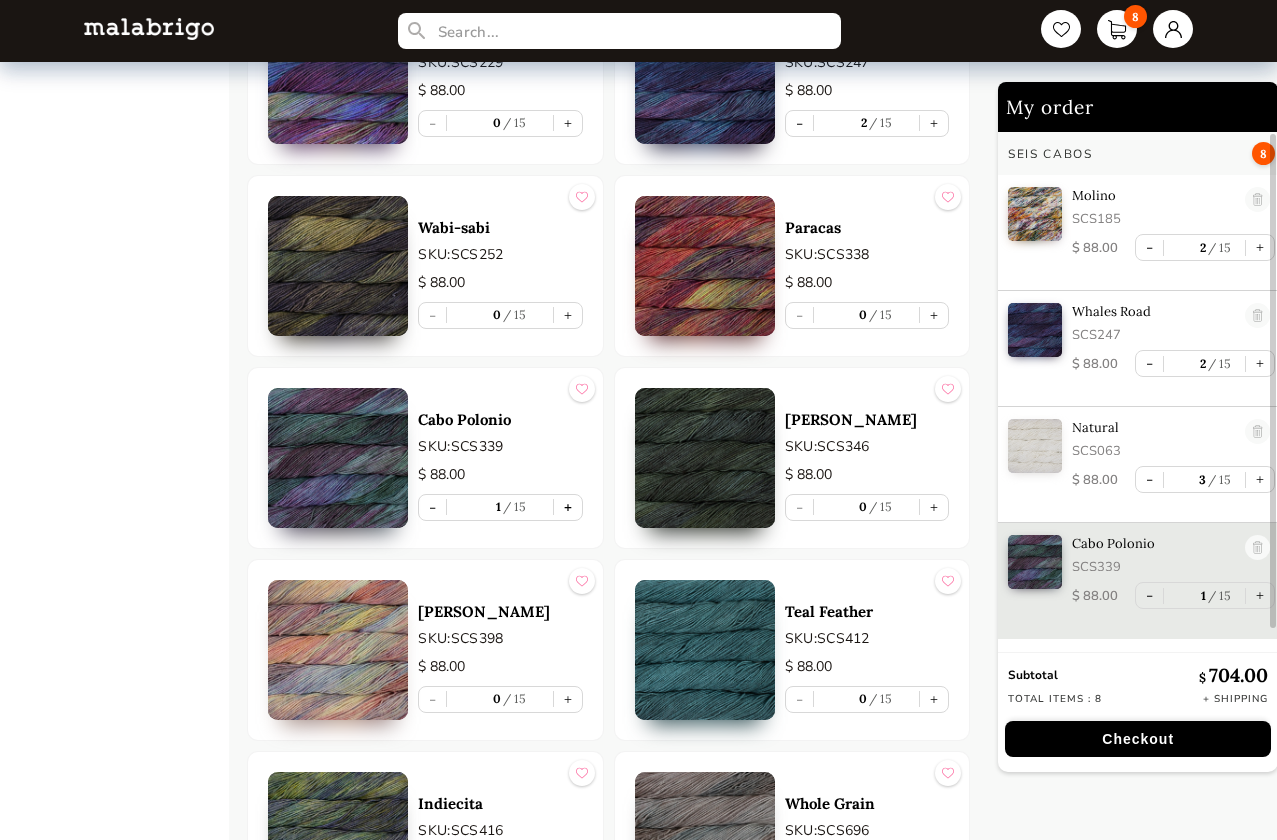 type 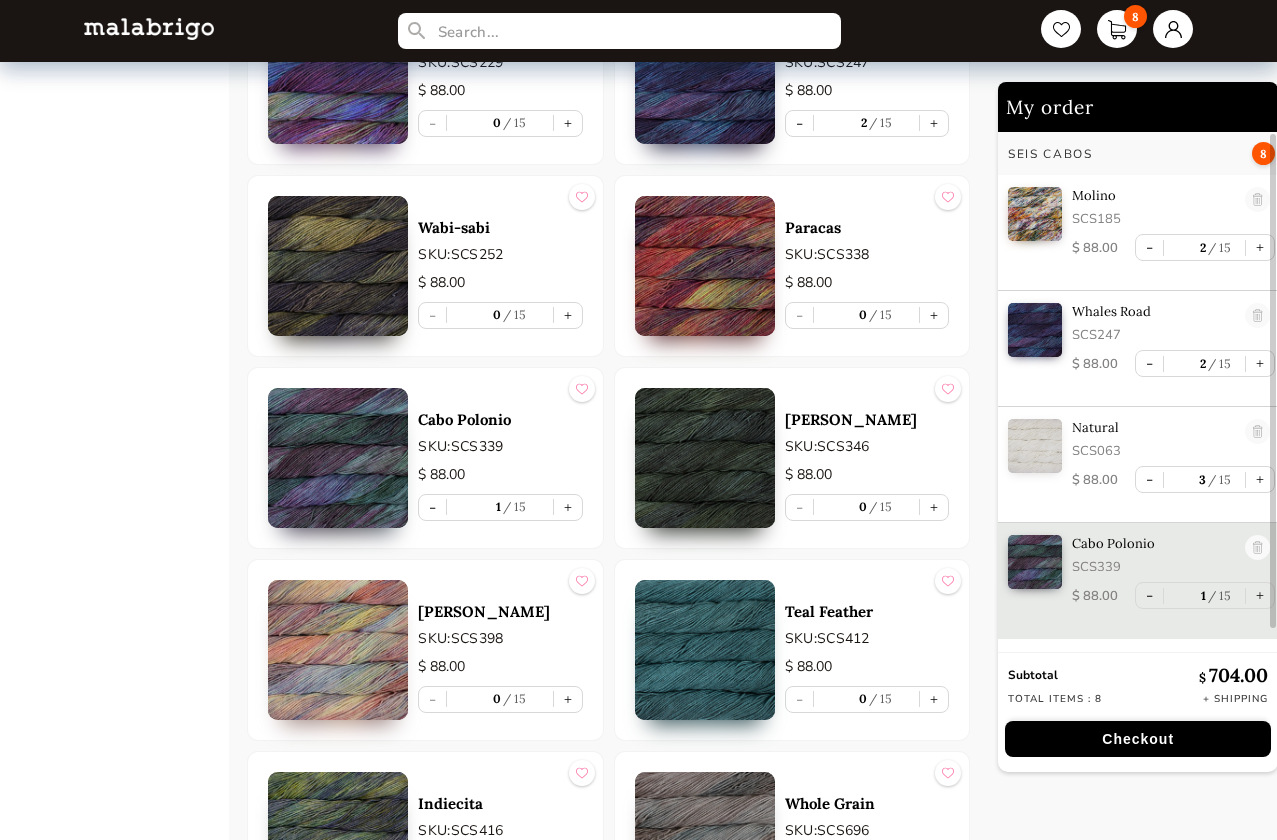 scroll, scrollTop: 217, scrollLeft: 0, axis: vertical 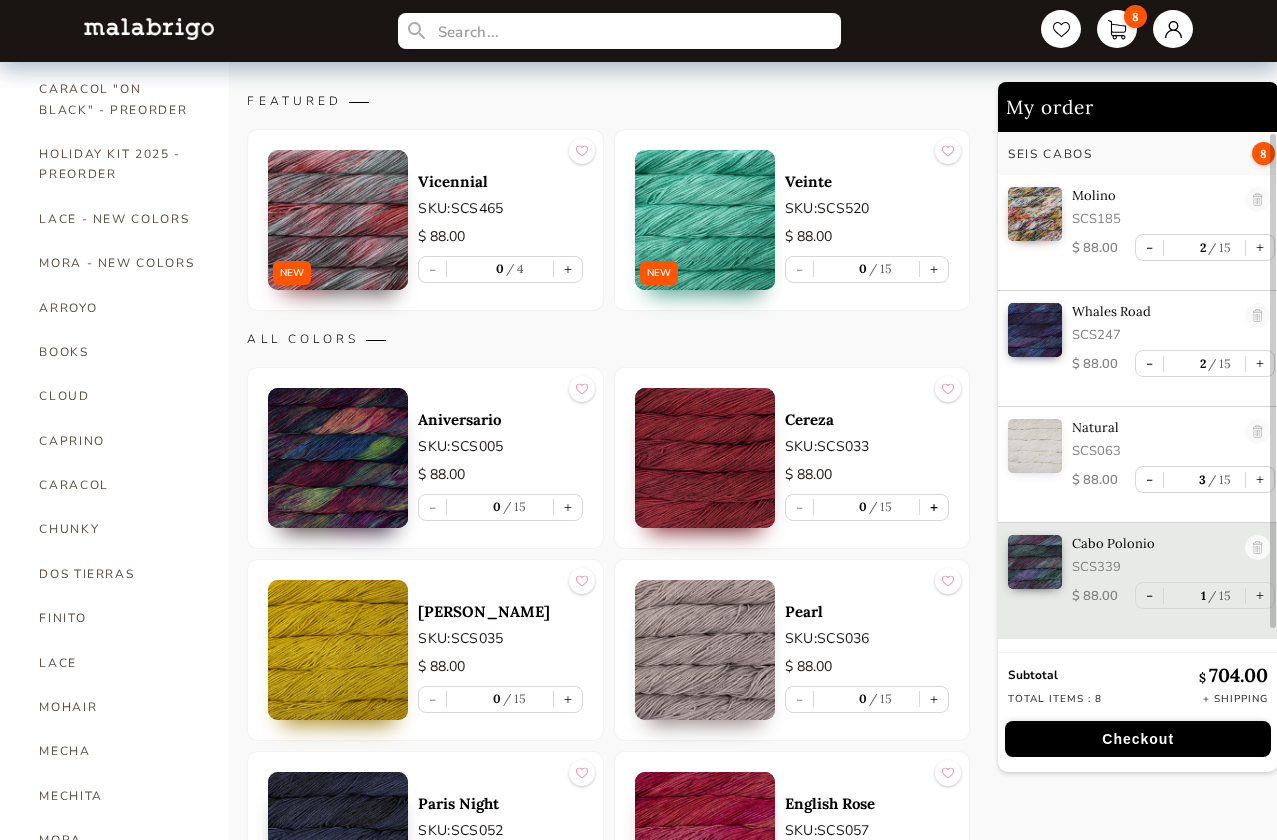 click on "+" at bounding box center [934, 507] 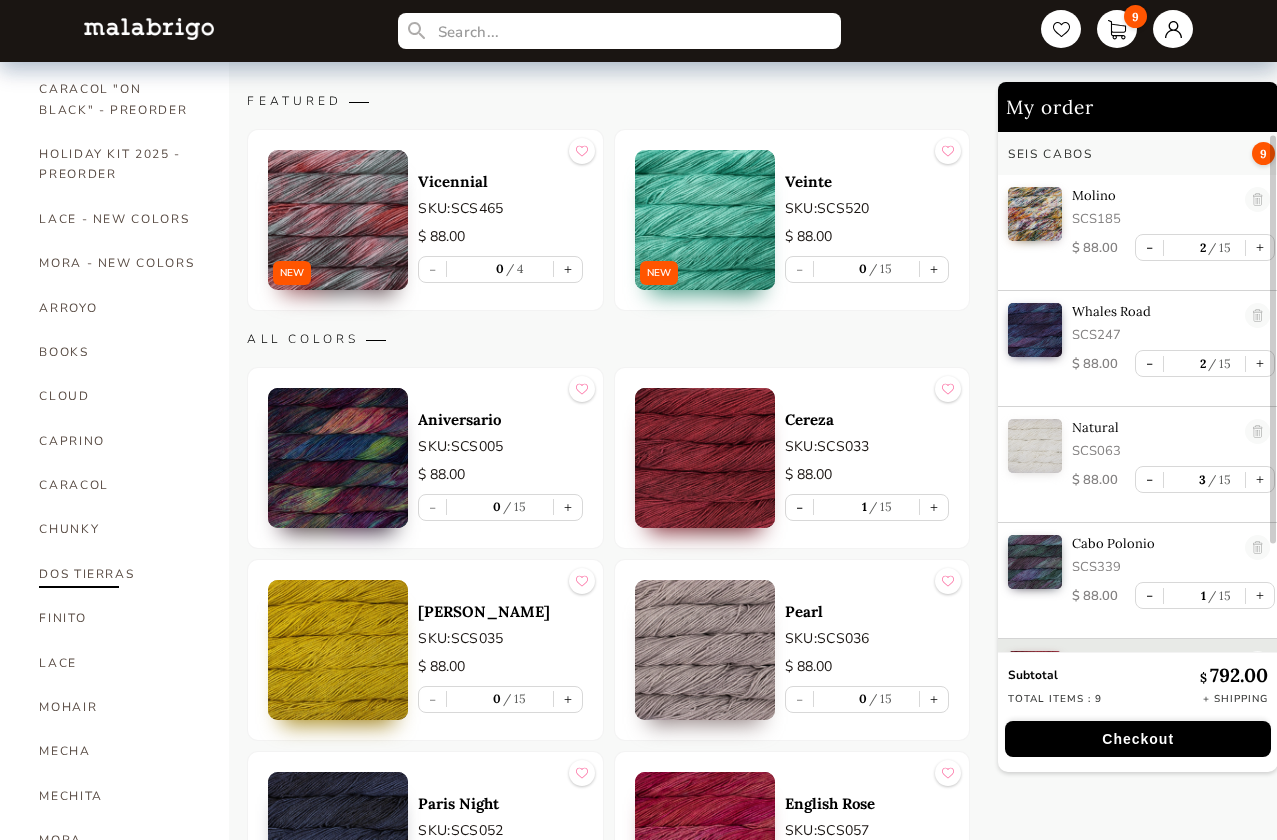 scroll, scrollTop: 33, scrollLeft: 0, axis: vertical 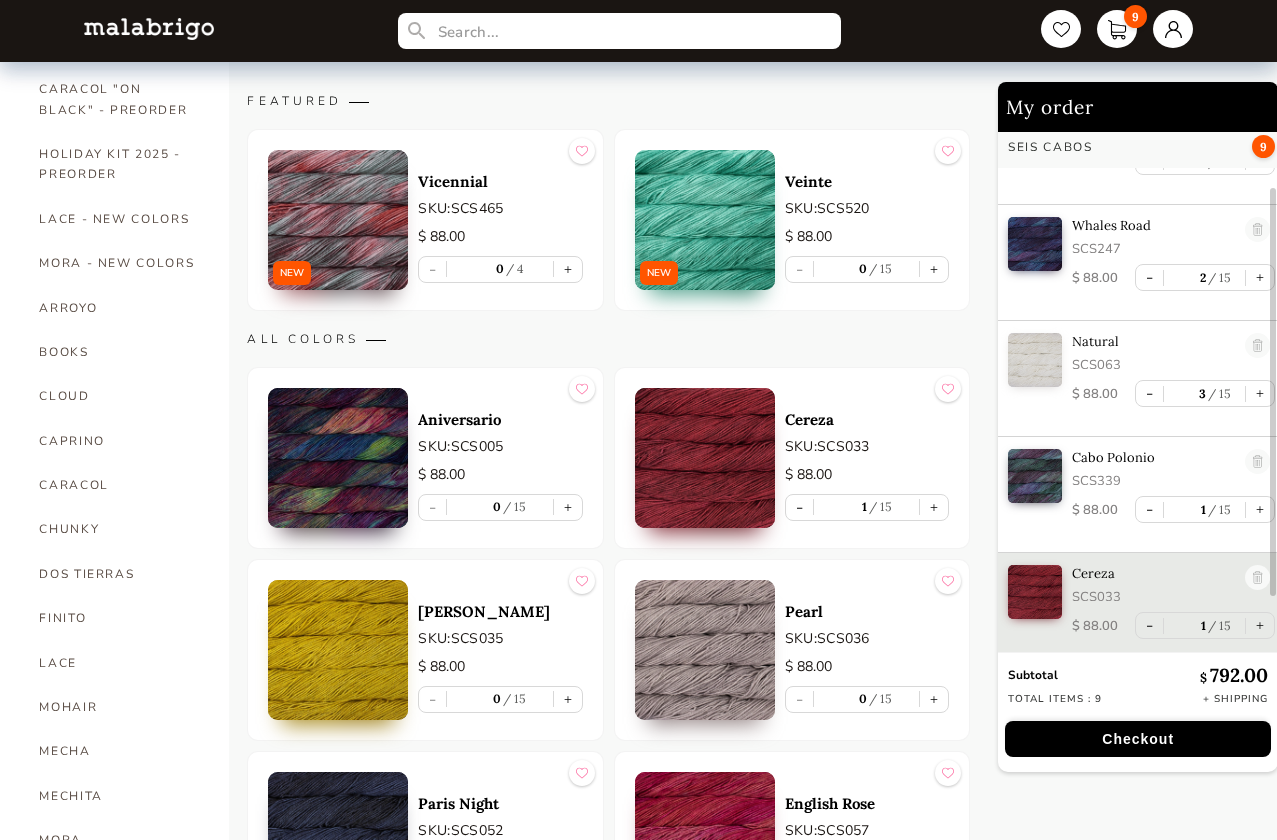 click on "ALL COLORS" at bounding box center [608, 339] 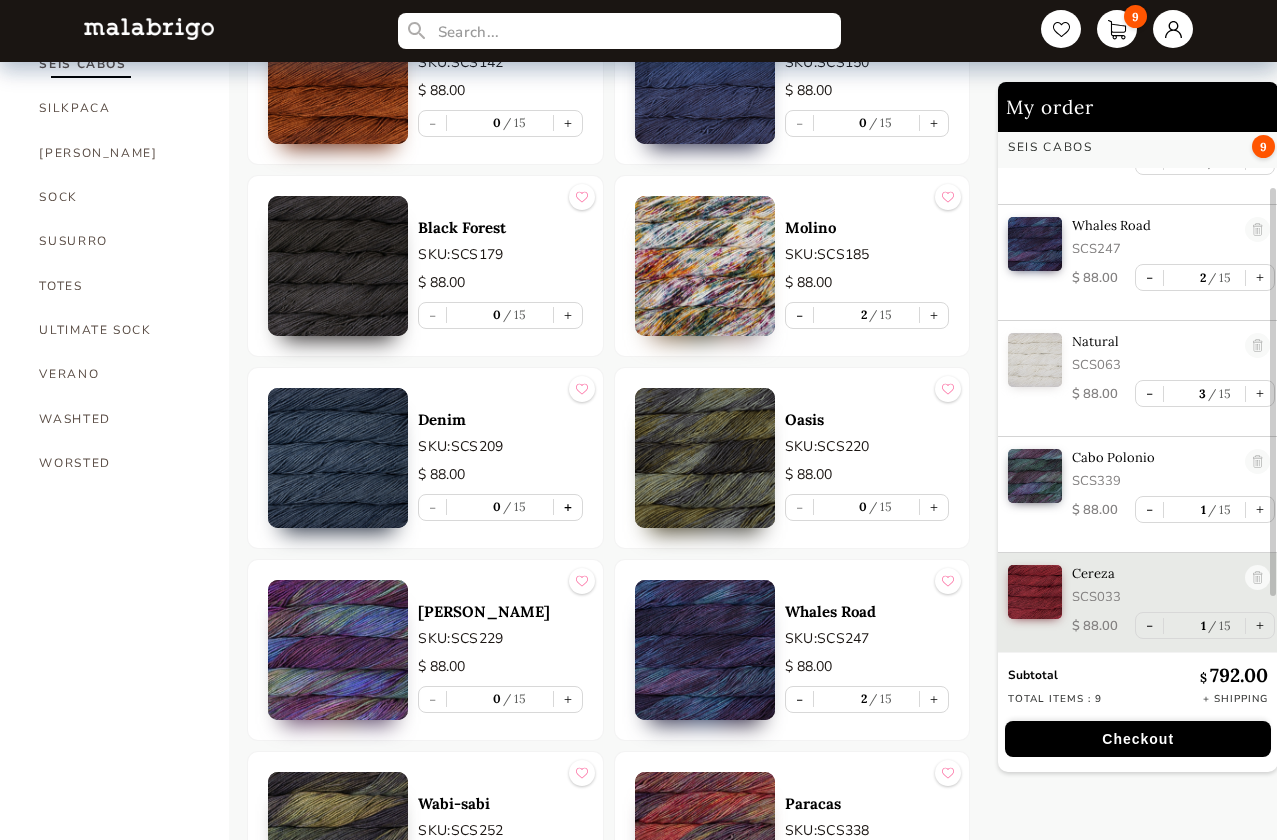 click on "+" at bounding box center (568, 507) 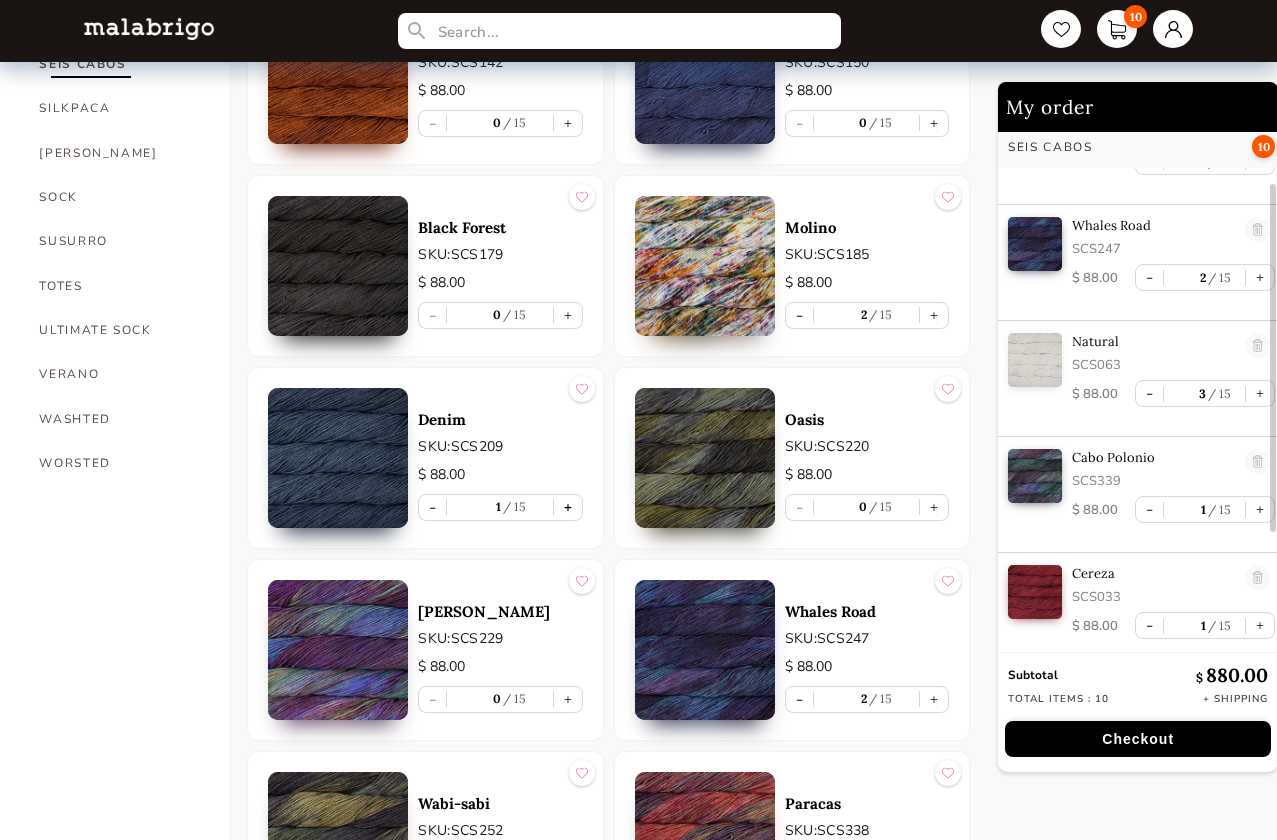 scroll, scrollTop: 197, scrollLeft: 0, axis: vertical 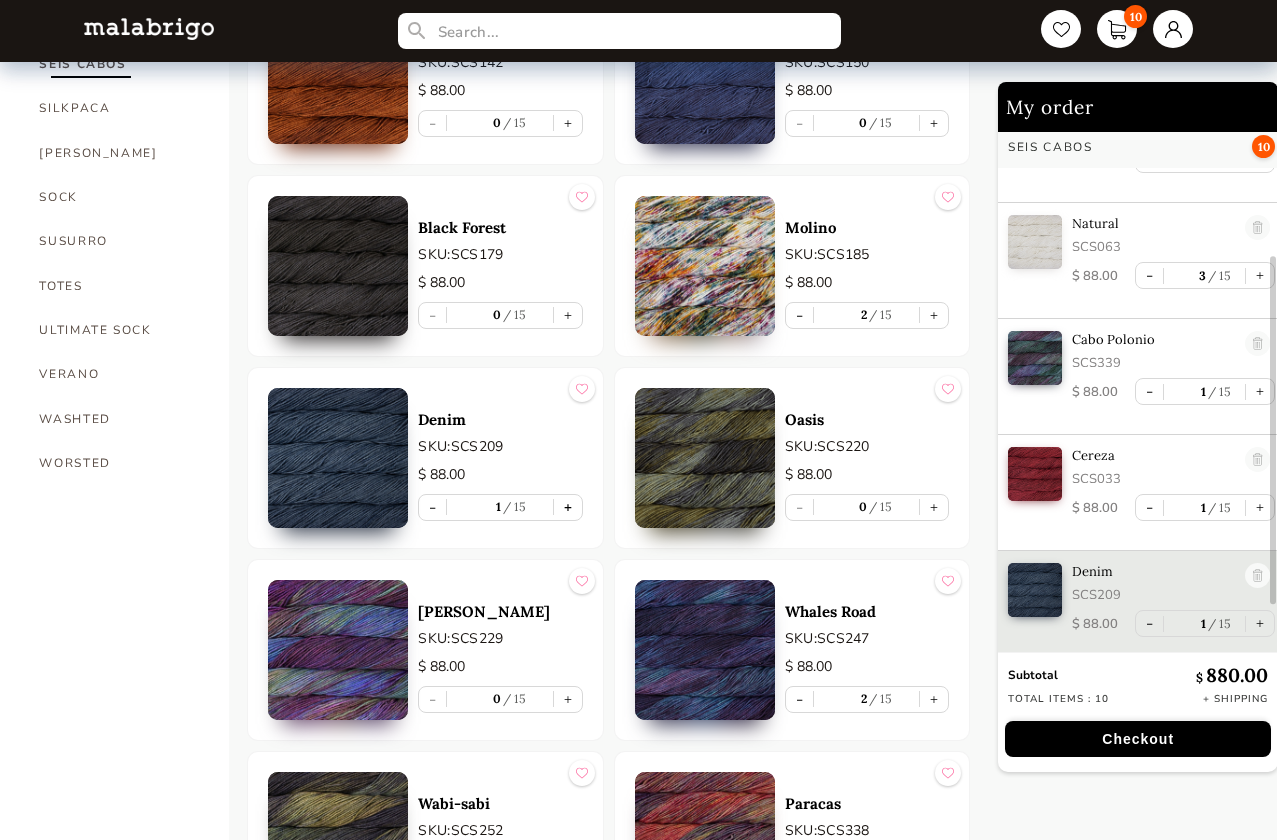 type 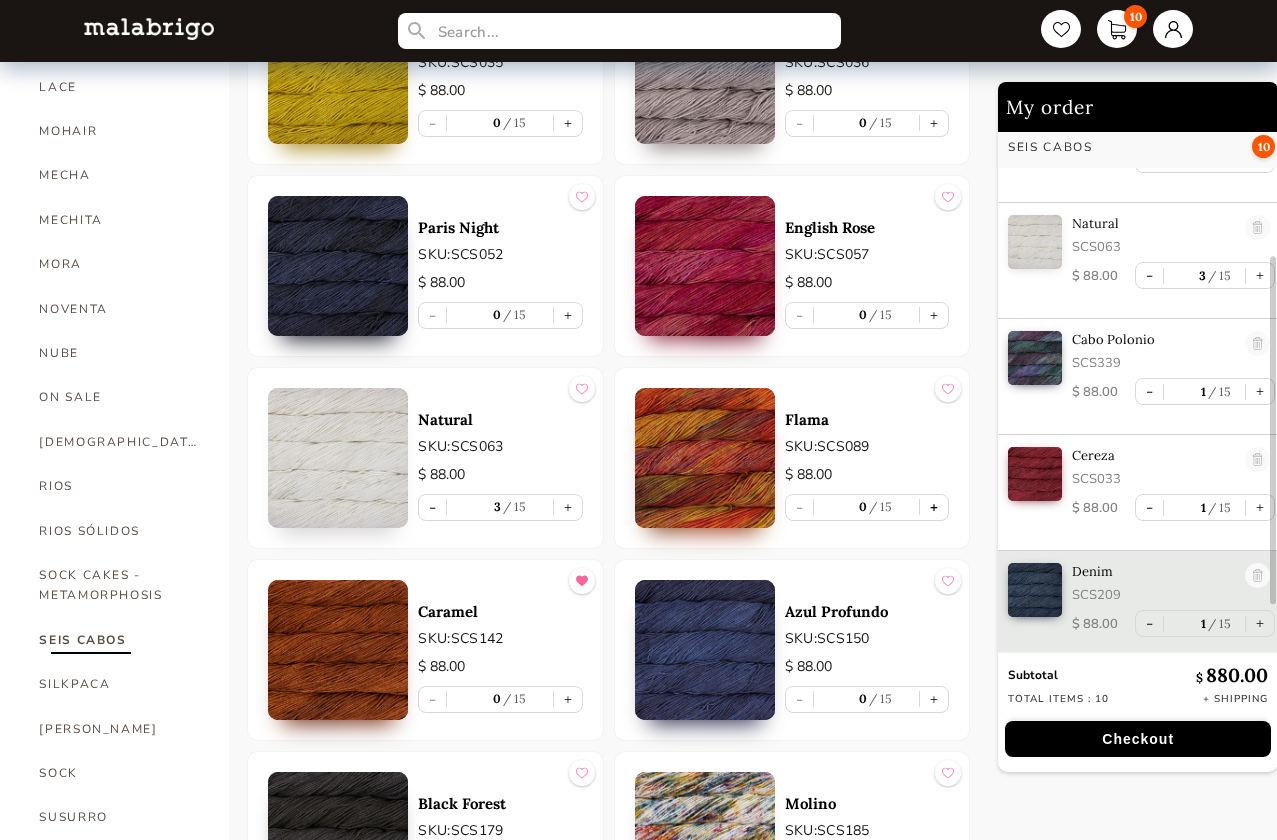 click on "+" at bounding box center (934, 507) 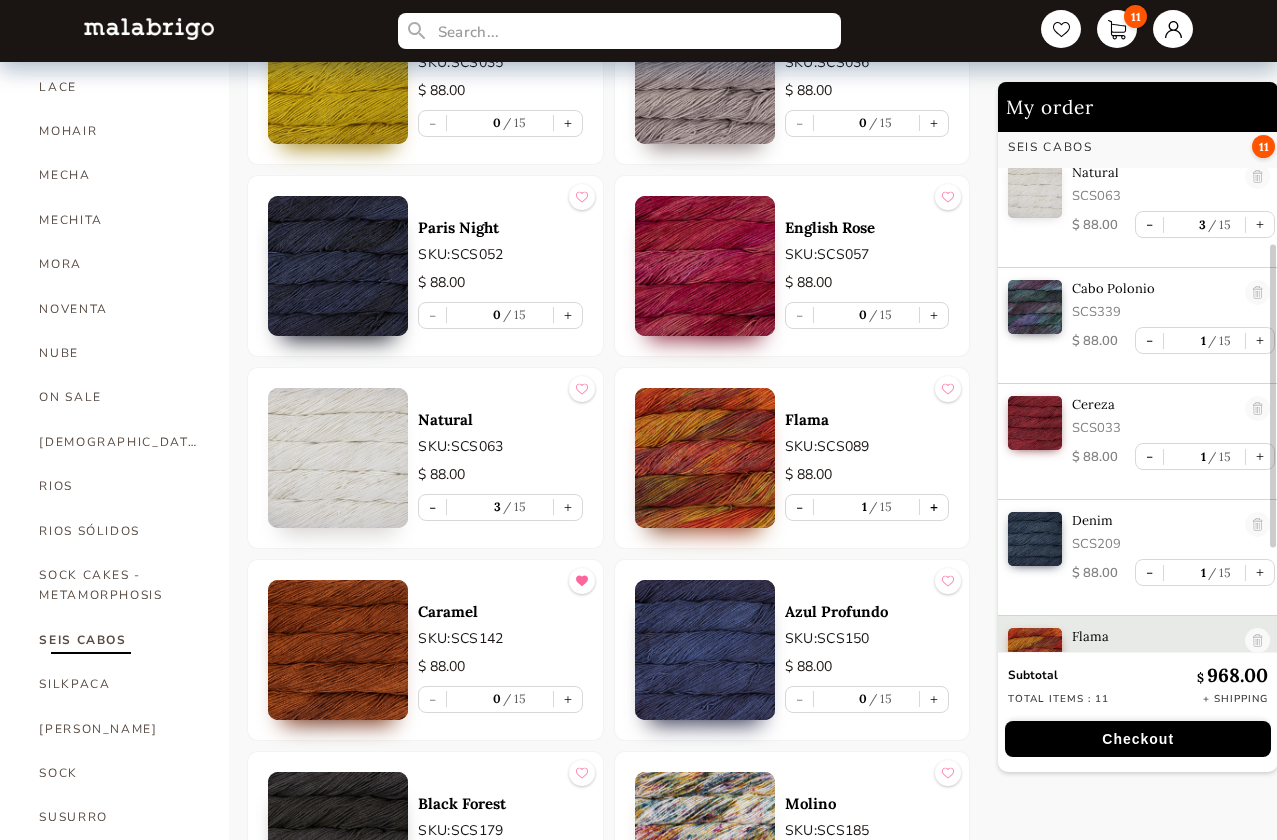 scroll, scrollTop: 311, scrollLeft: 0, axis: vertical 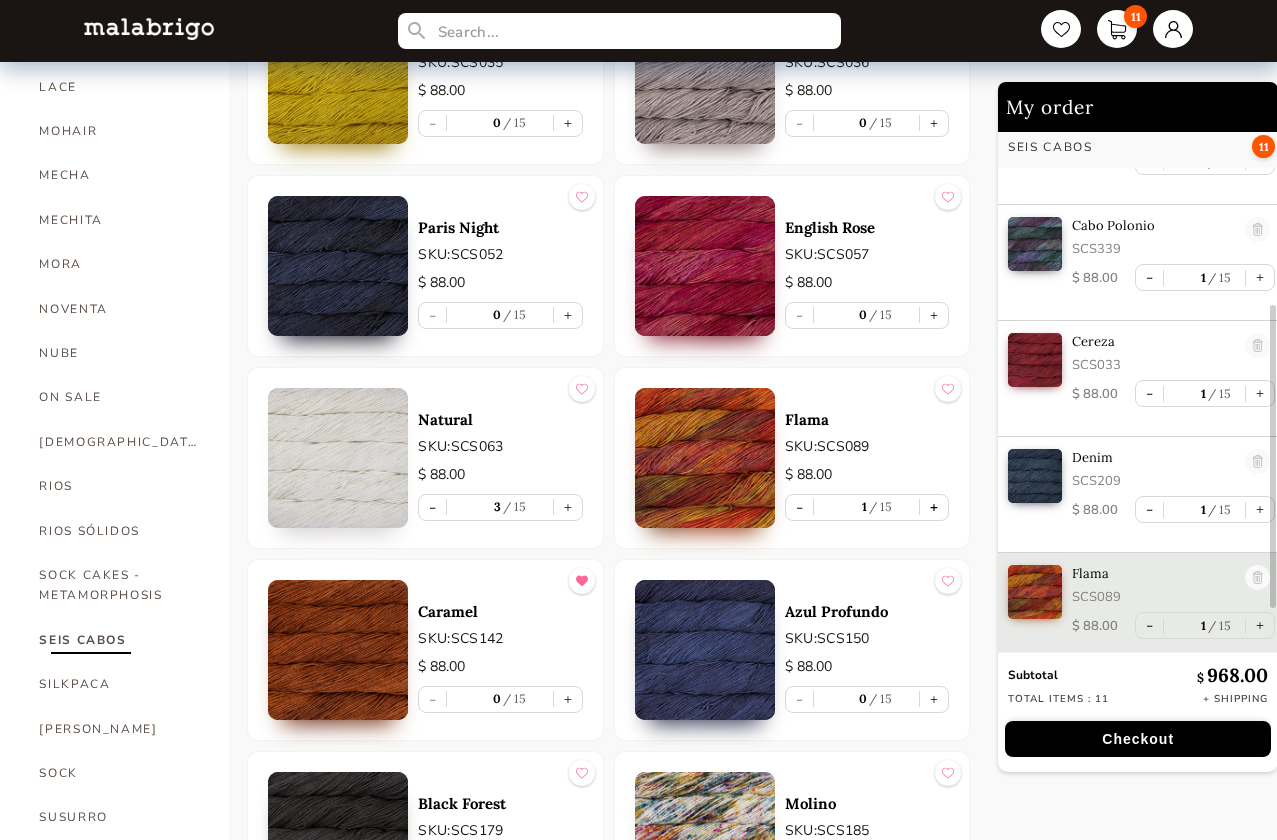 type 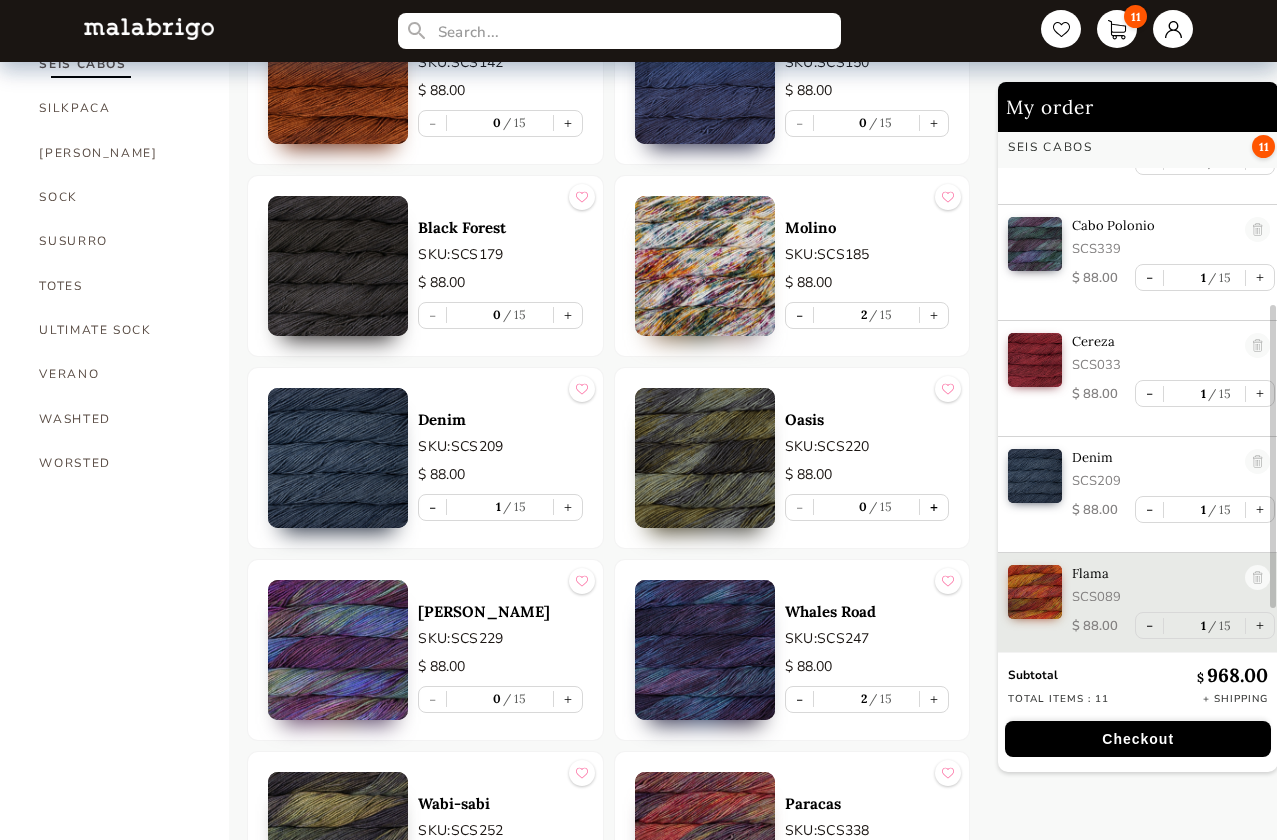 click on "+" at bounding box center [934, 507] 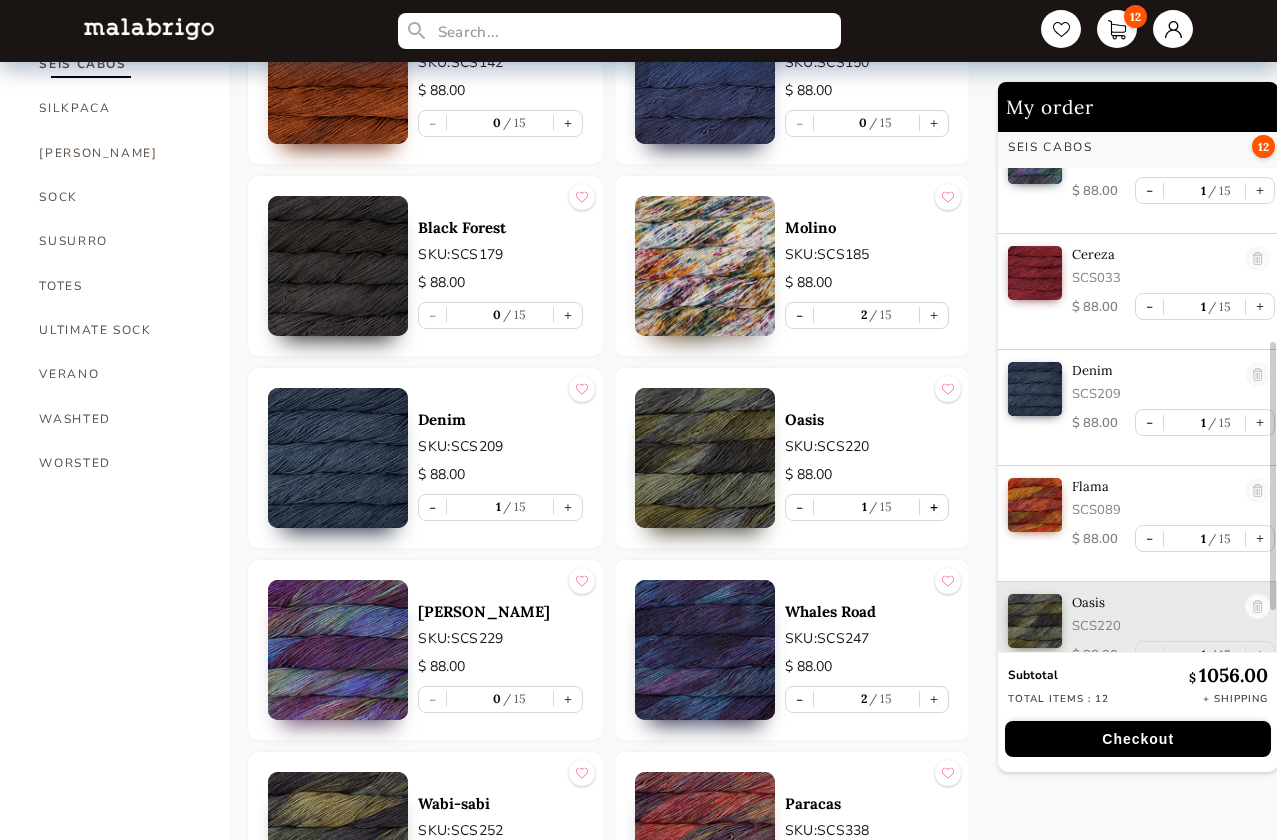 scroll, scrollTop: 432, scrollLeft: 0, axis: vertical 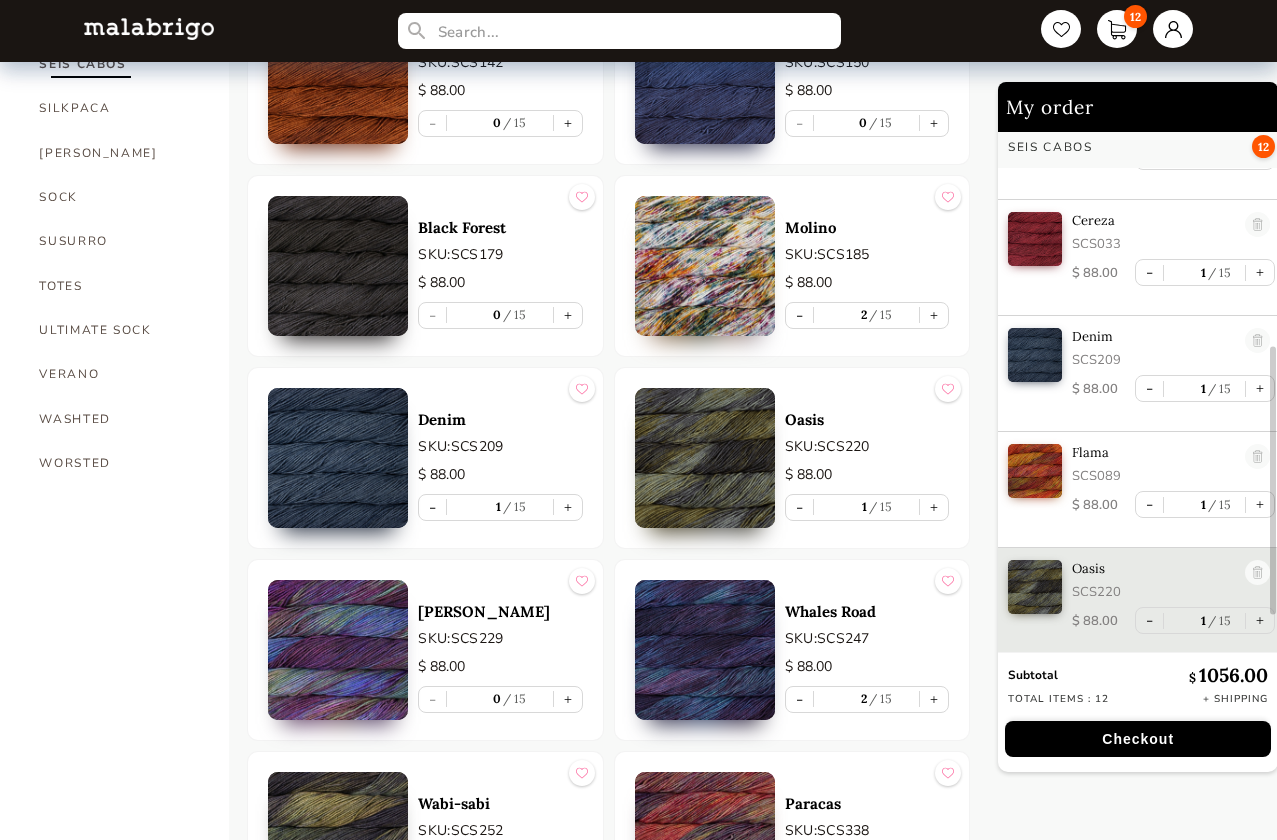 type 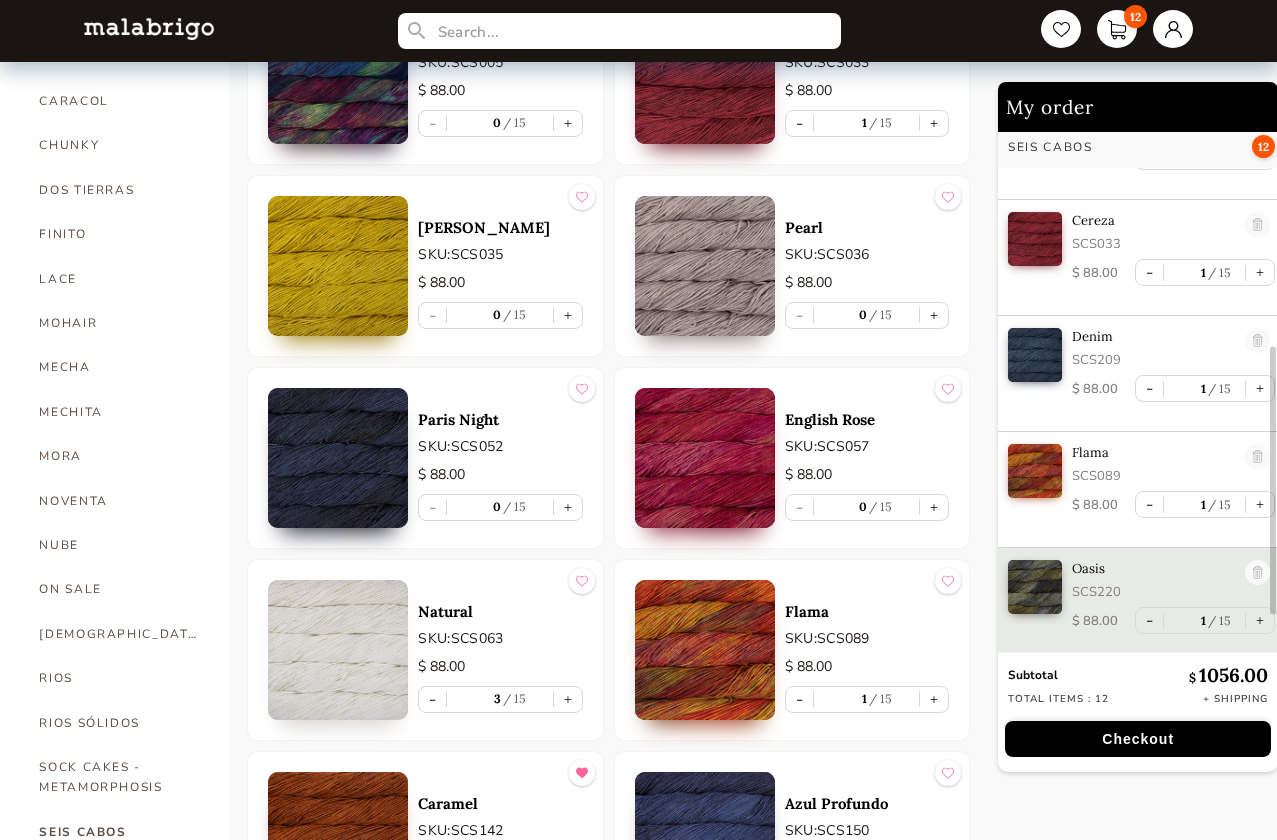 scroll, scrollTop: 1753, scrollLeft: 0, axis: vertical 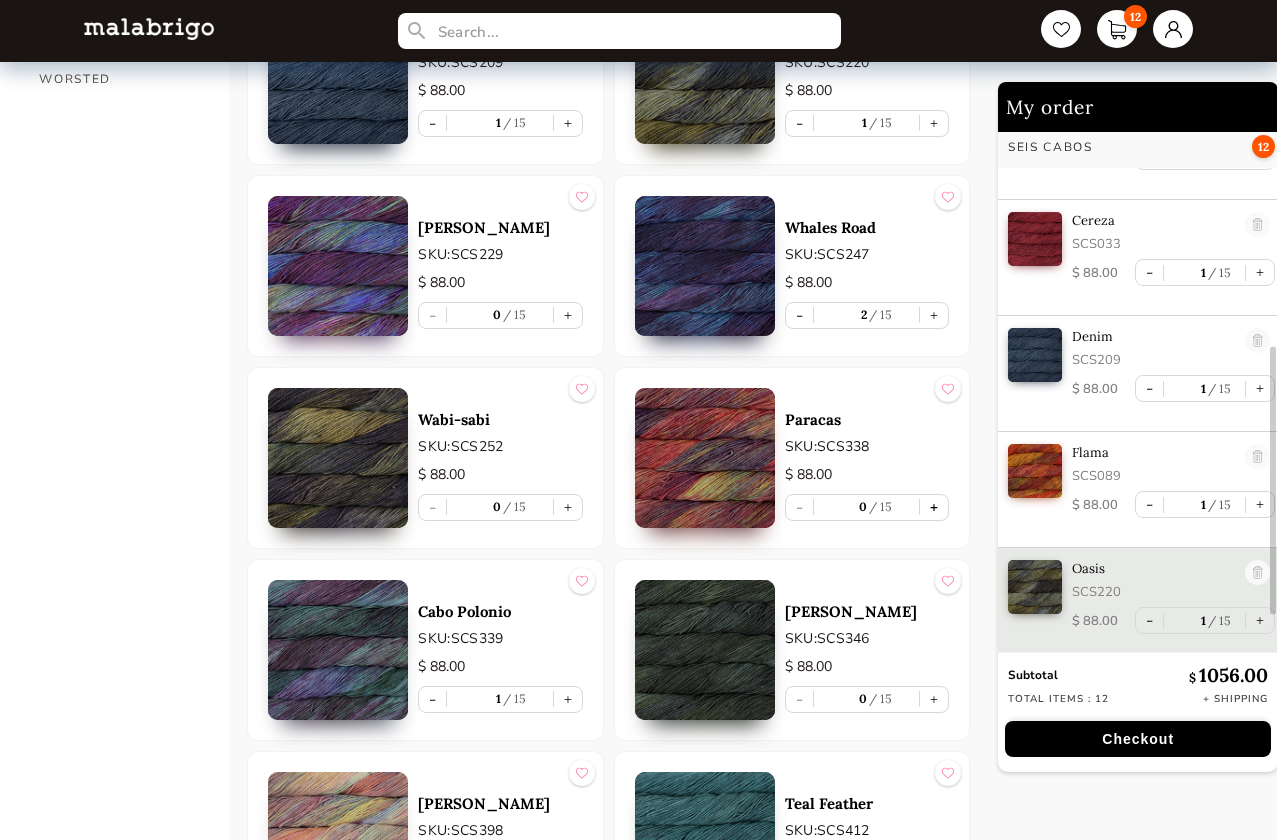 click on "+" at bounding box center (934, 507) 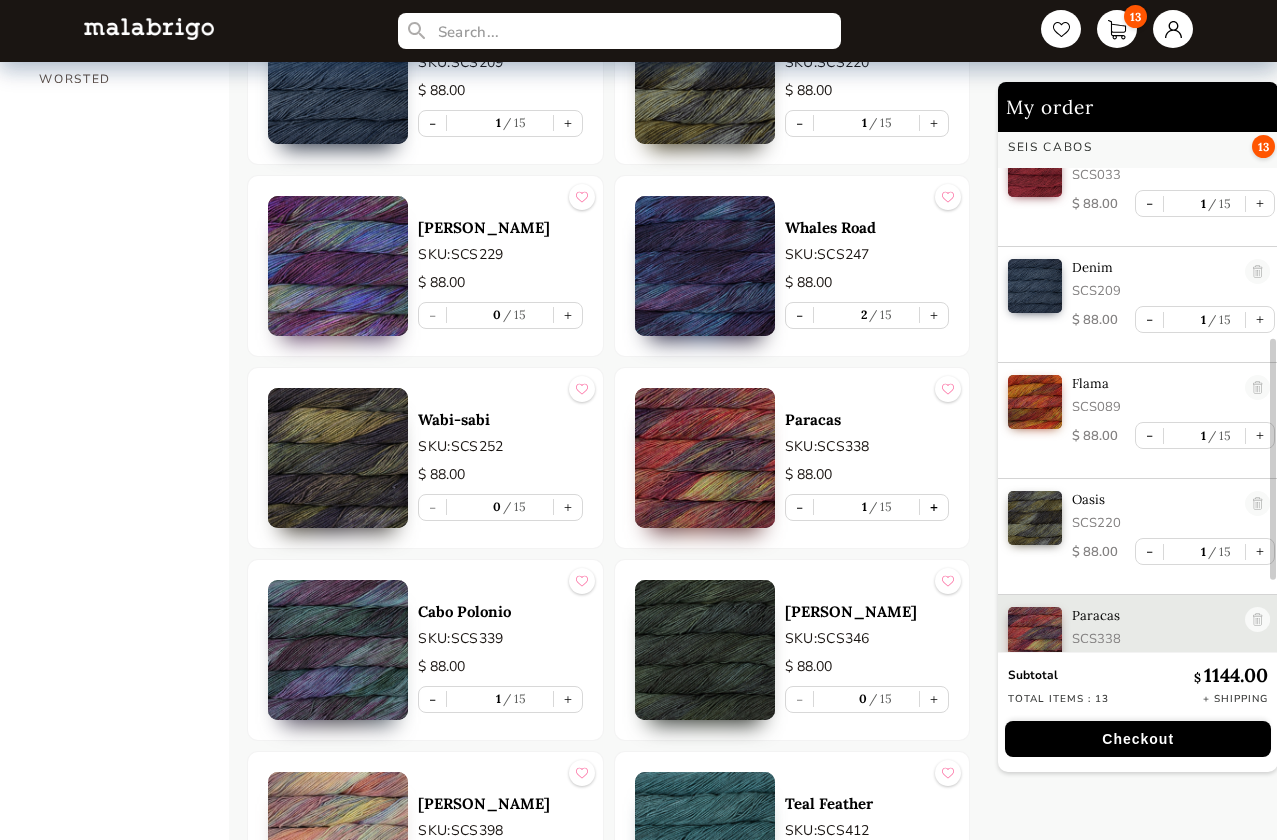 scroll, scrollTop: 545, scrollLeft: 0, axis: vertical 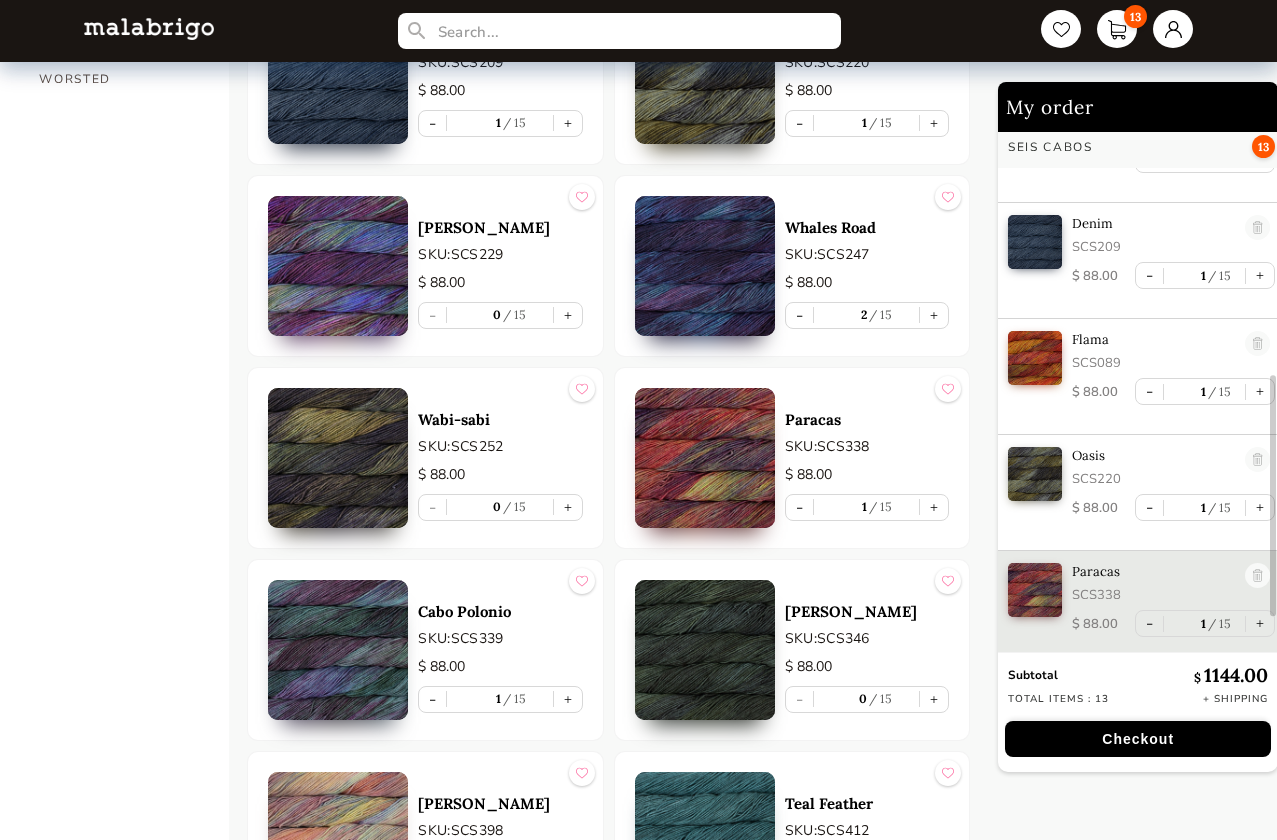 click on "Checkout" at bounding box center (1138, 739) 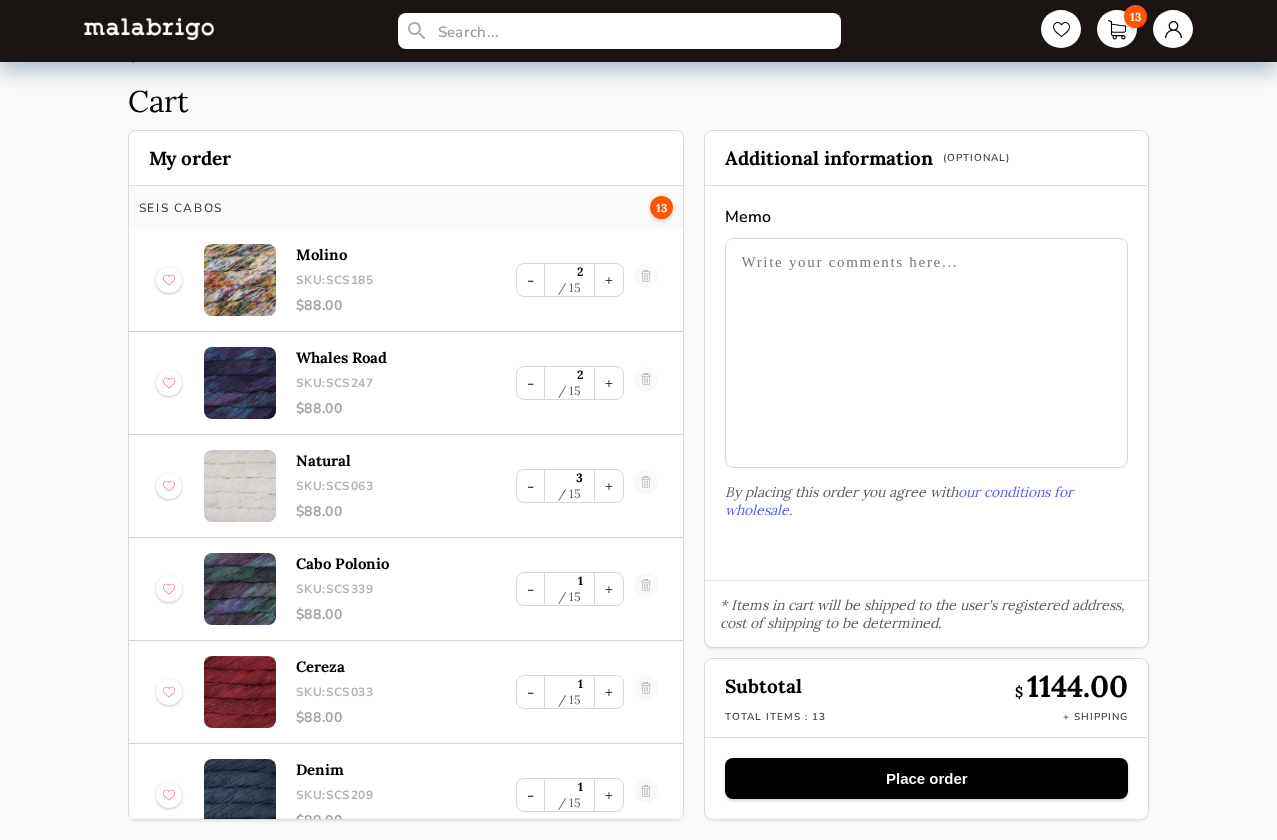 scroll, scrollTop: 33, scrollLeft: 0, axis: vertical 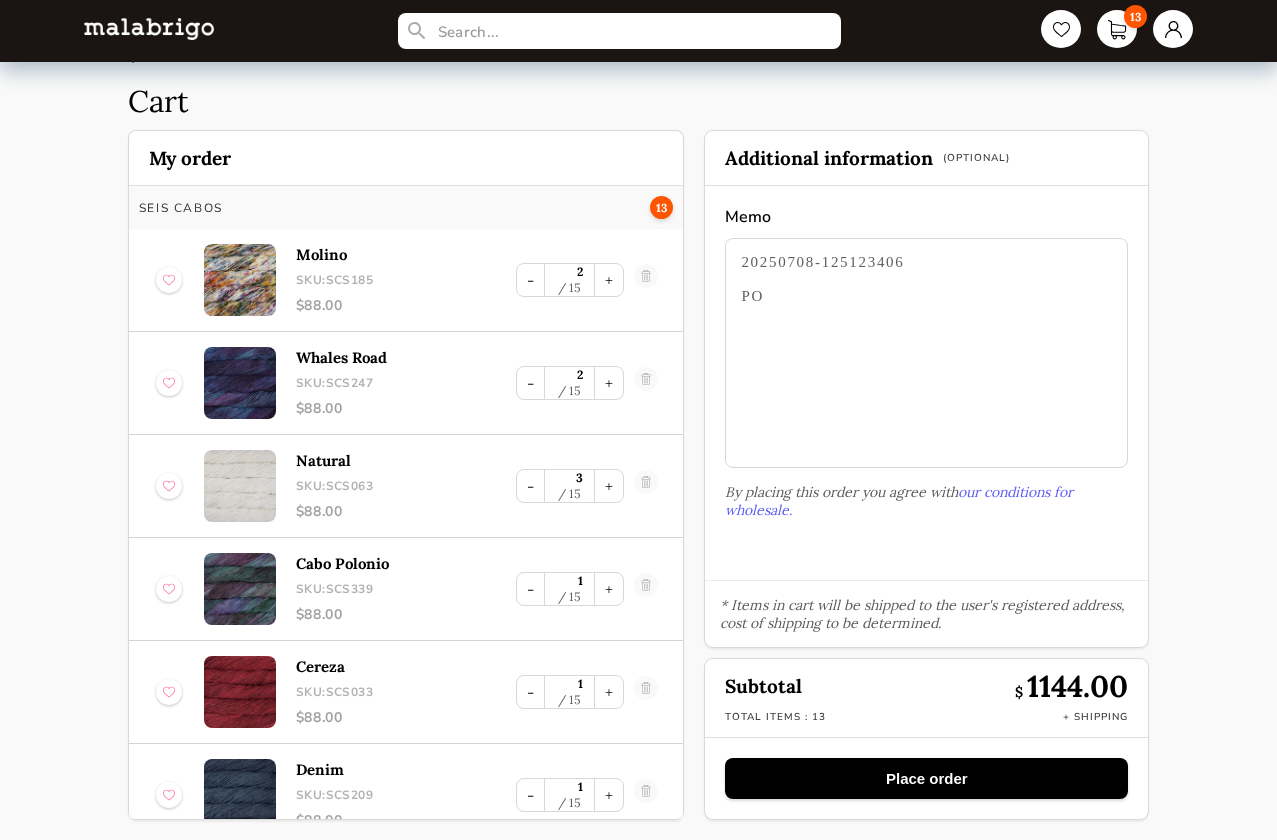type on "20250708-125123406
PO" 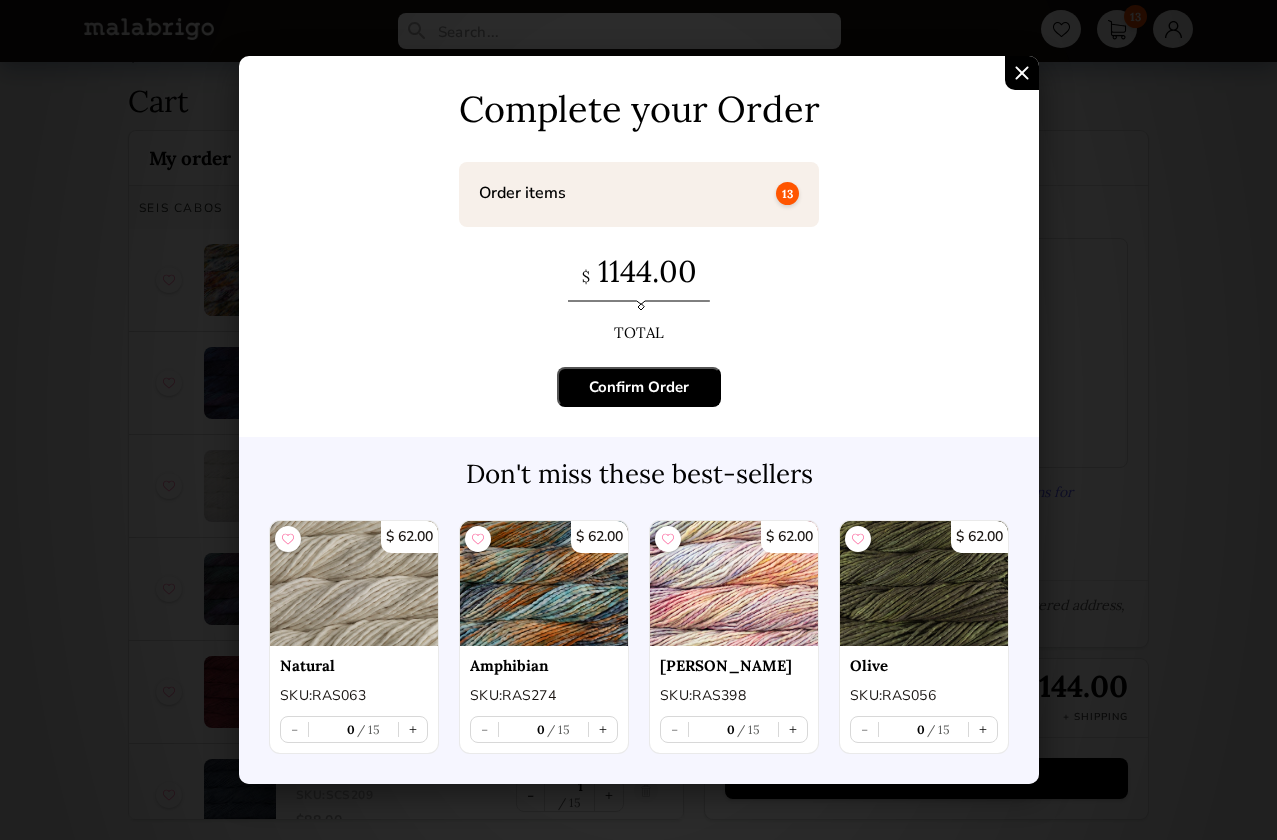 click on "Confirm Order" at bounding box center (639, 387) 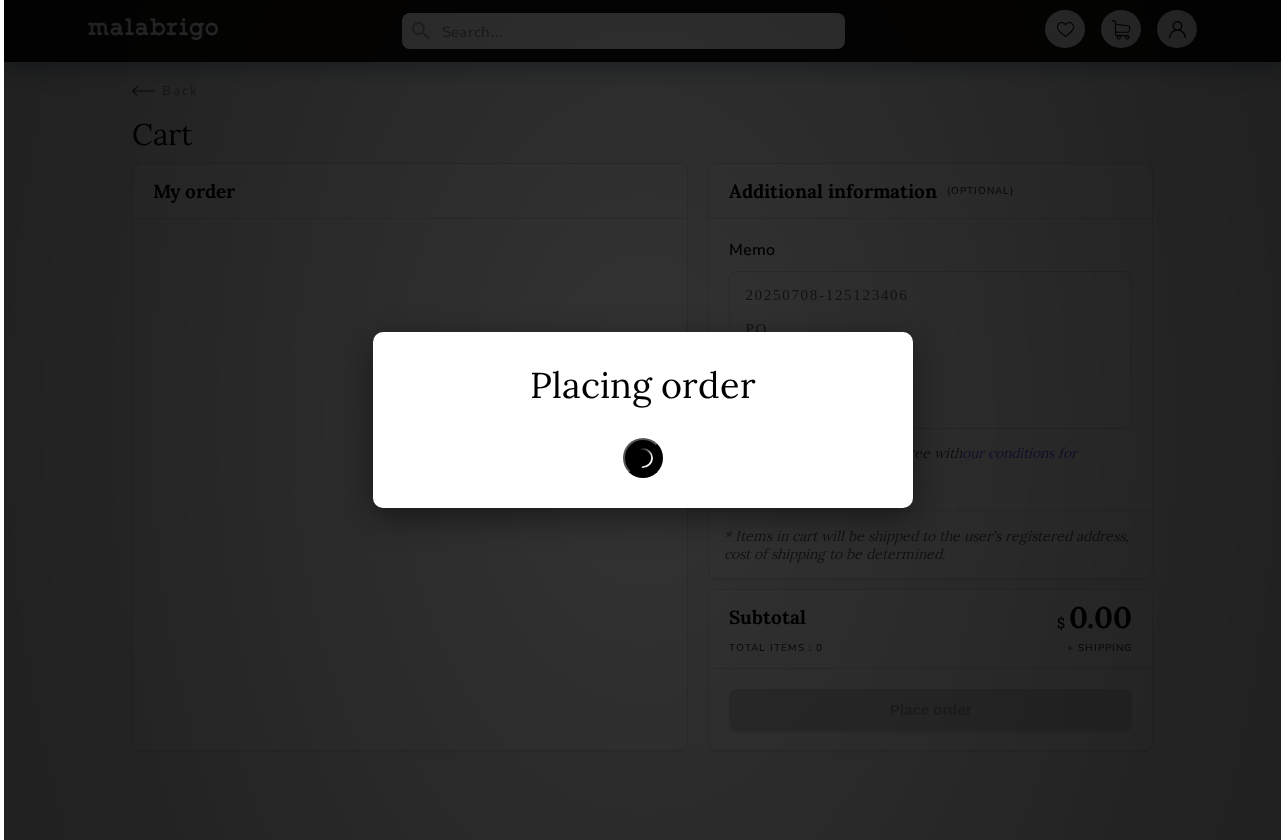 scroll, scrollTop: 0, scrollLeft: 0, axis: both 